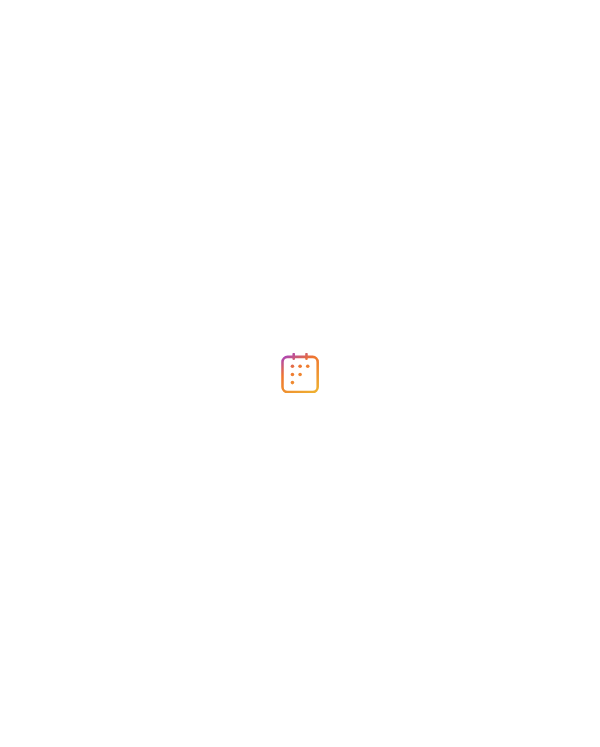 scroll, scrollTop: 0, scrollLeft: 0, axis: both 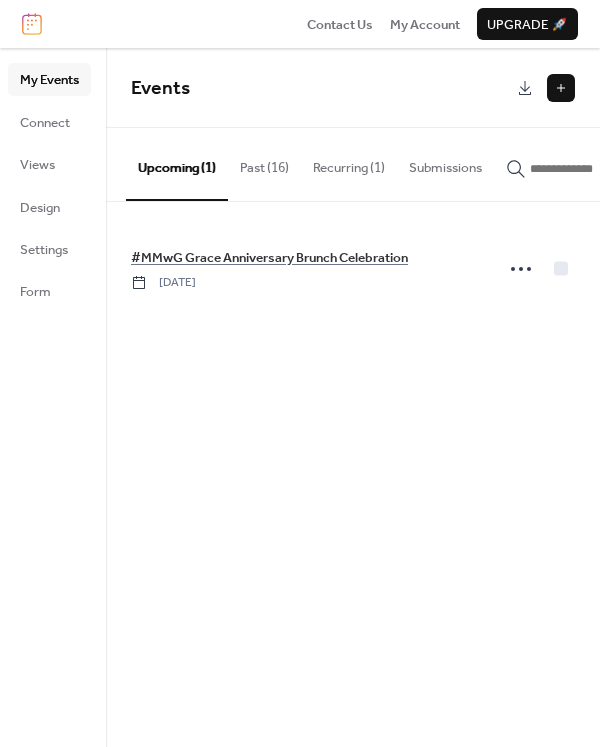 click at bounding box center (561, 88) 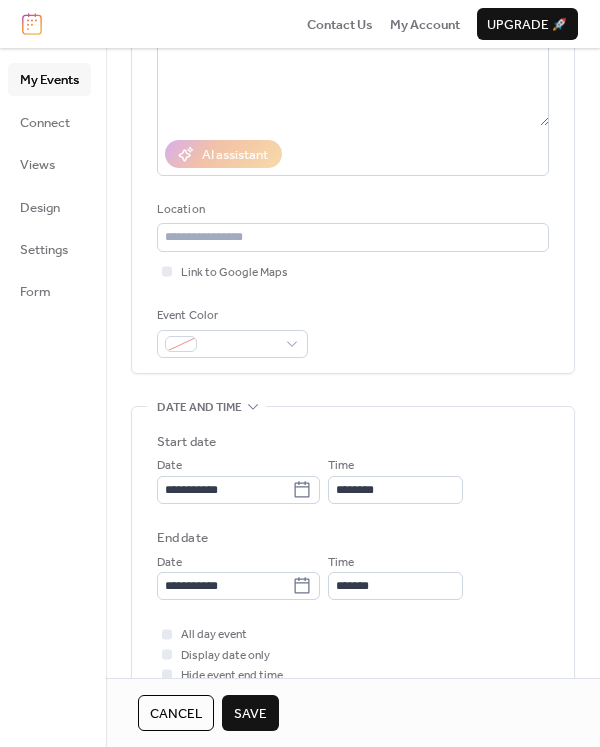 scroll, scrollTop: 302, scrollLeft: 0, axis: vertical 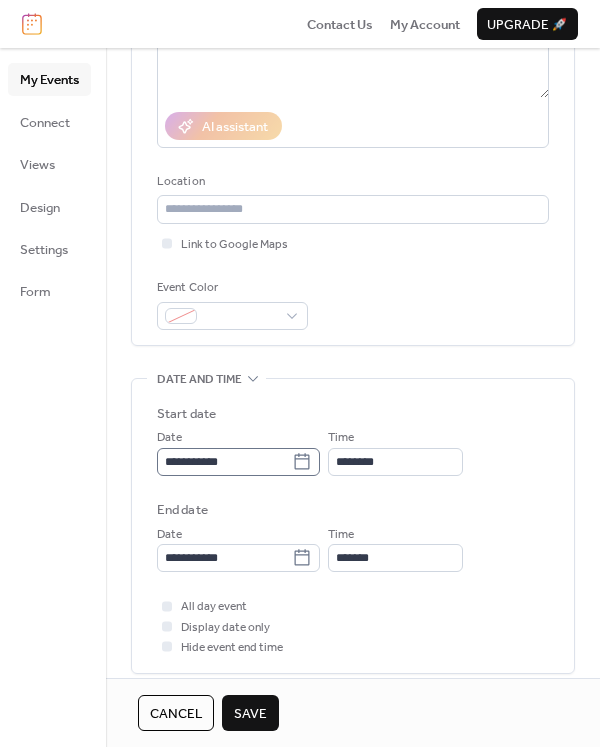 type on "**********" 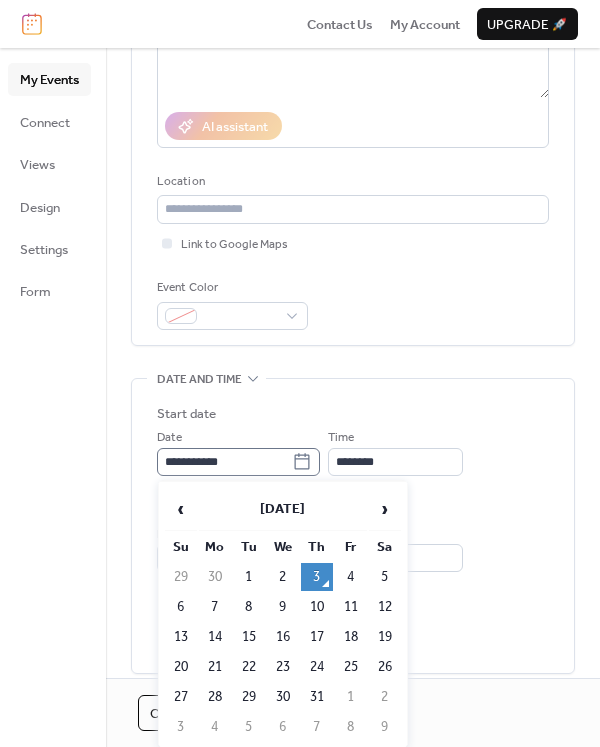 click 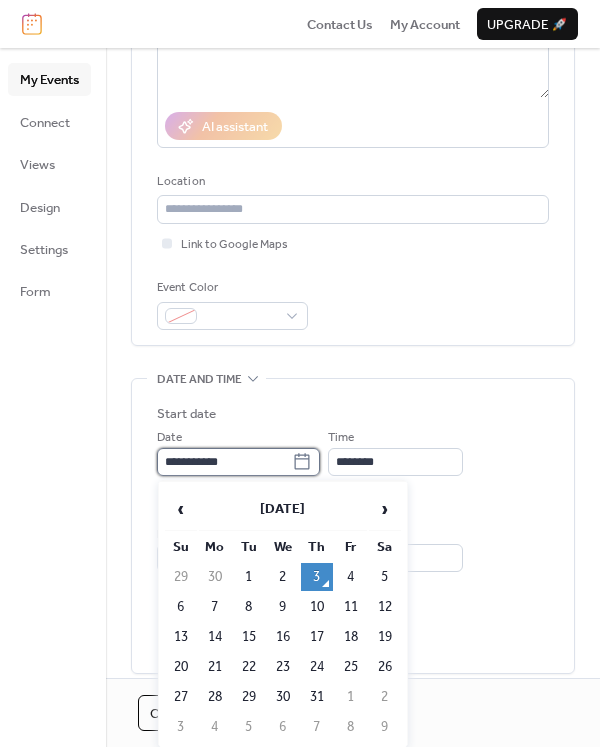 click on "**********" at bounding box center [224, 462] 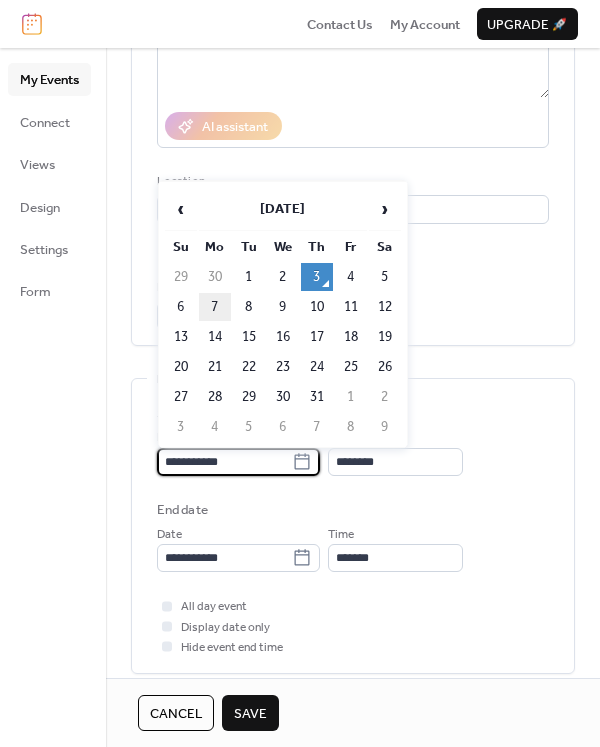 click on "7" at bounding box center [215, 307] 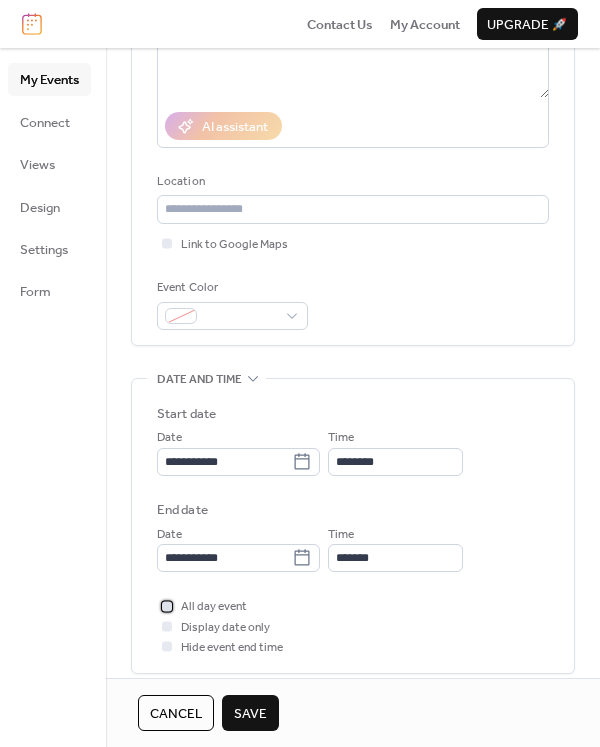 click at bounding box center [167, 606] 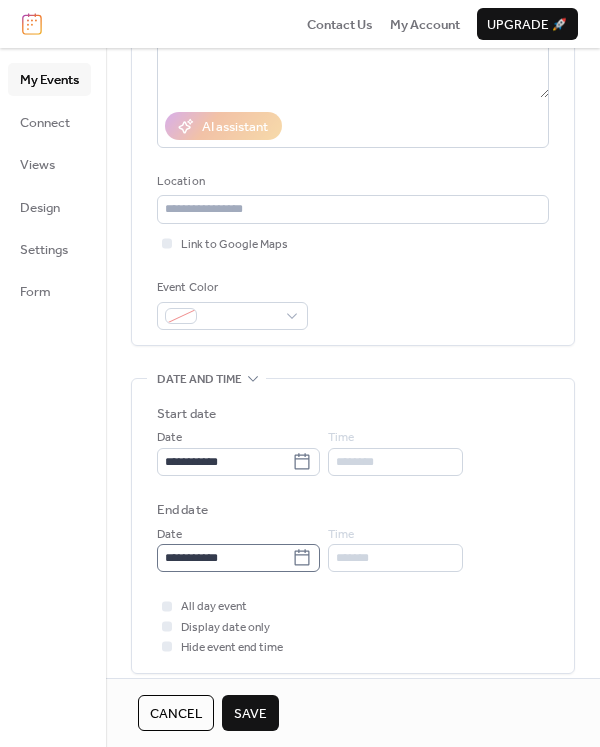 click 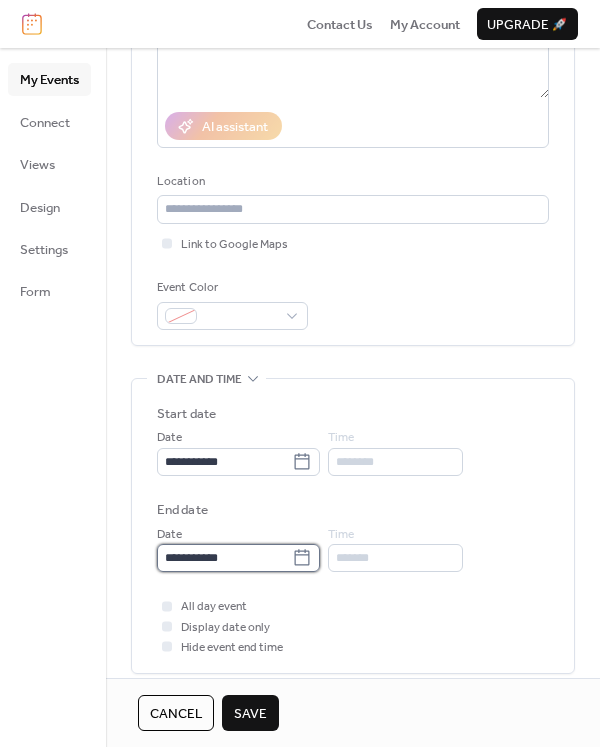 click on "**********" at bounding box center [224, 558] 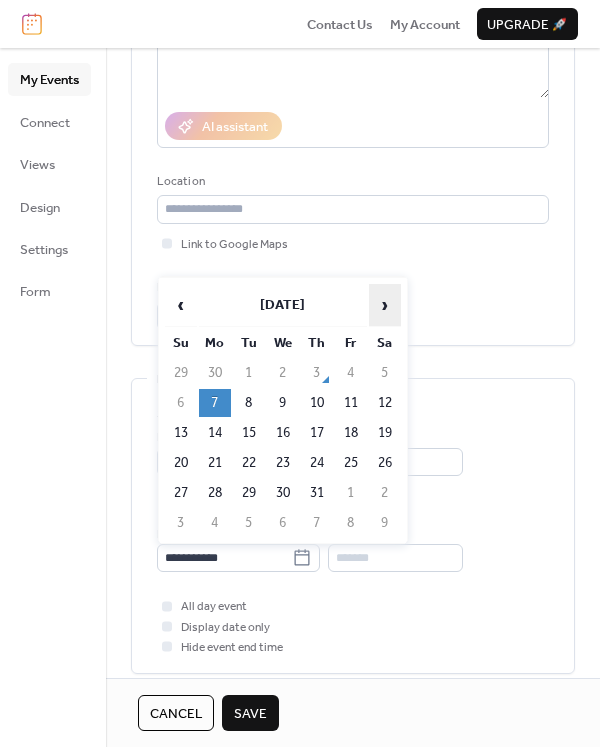 click on "›" at bounding box center (385, 305) 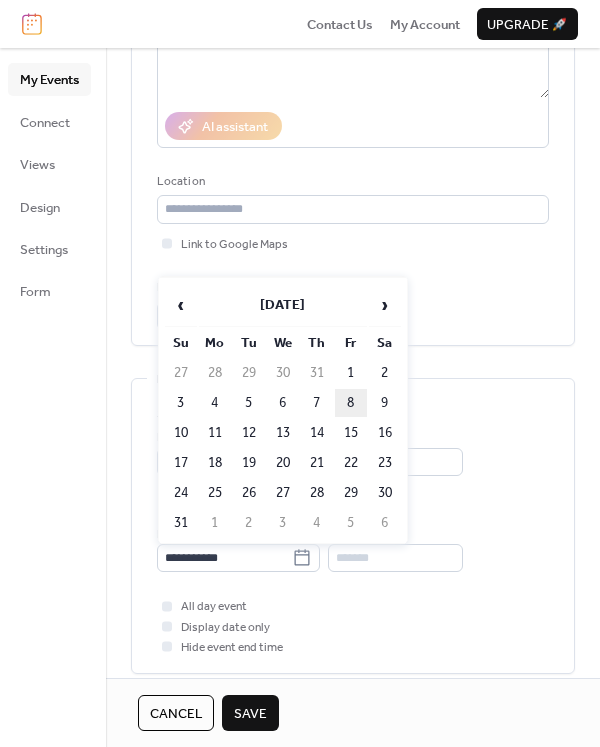 click on "8" at bounding box center (351, 403) 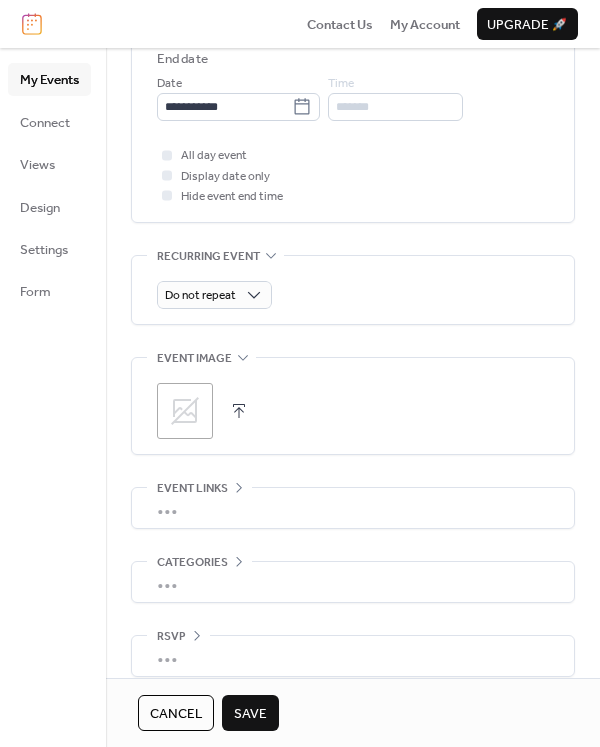scroll, scrollTop: 772, scrollLeft: 0, axis: vertical 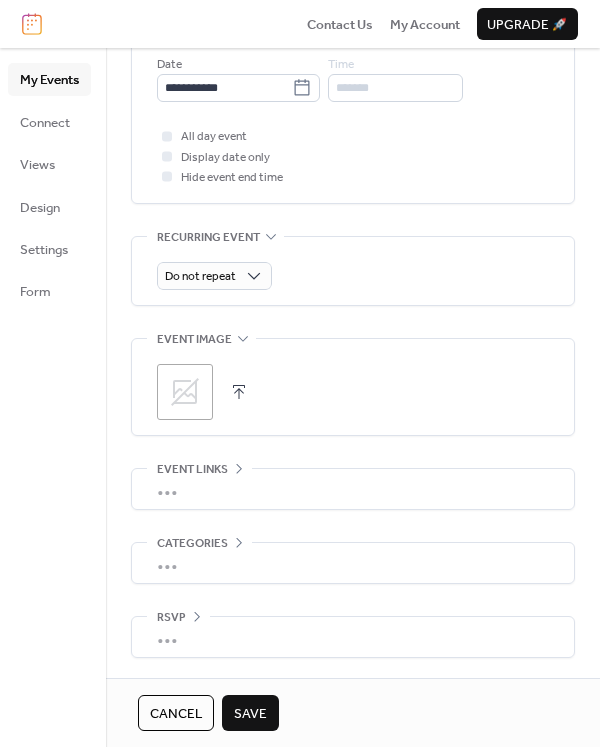 click 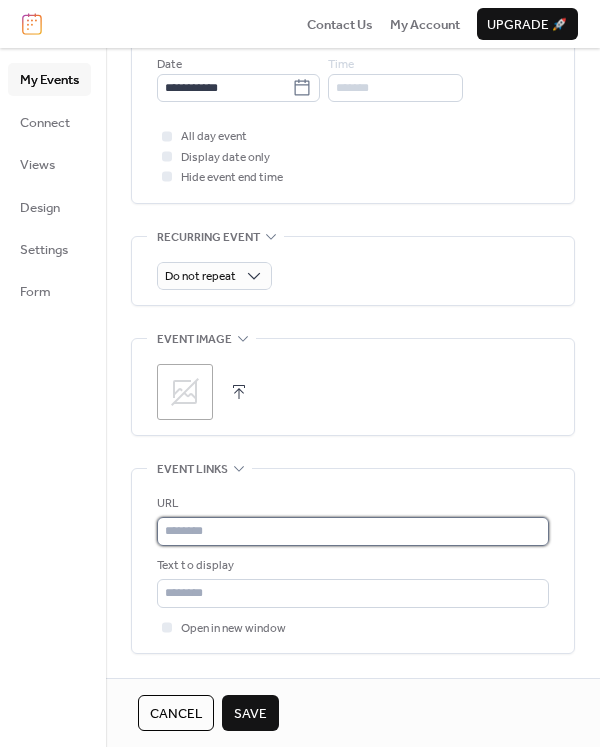 click at bounding box center [353, 531] 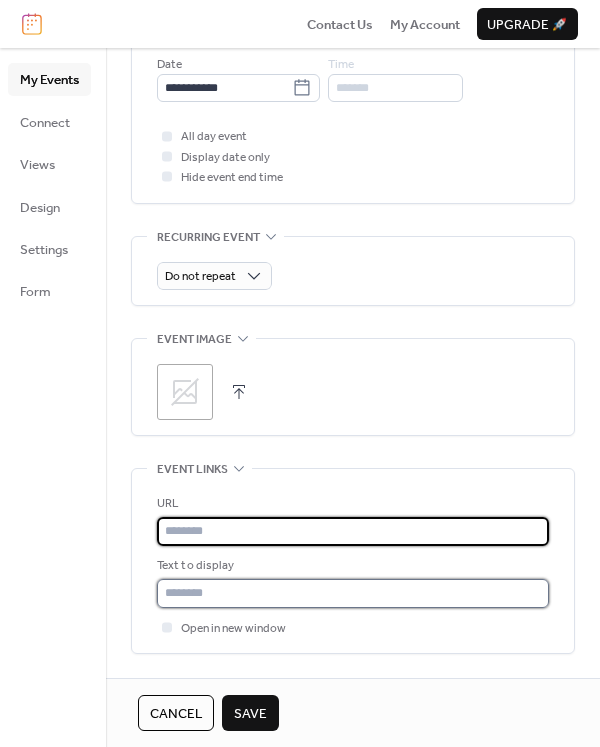 click at bounding box center (353, 593) 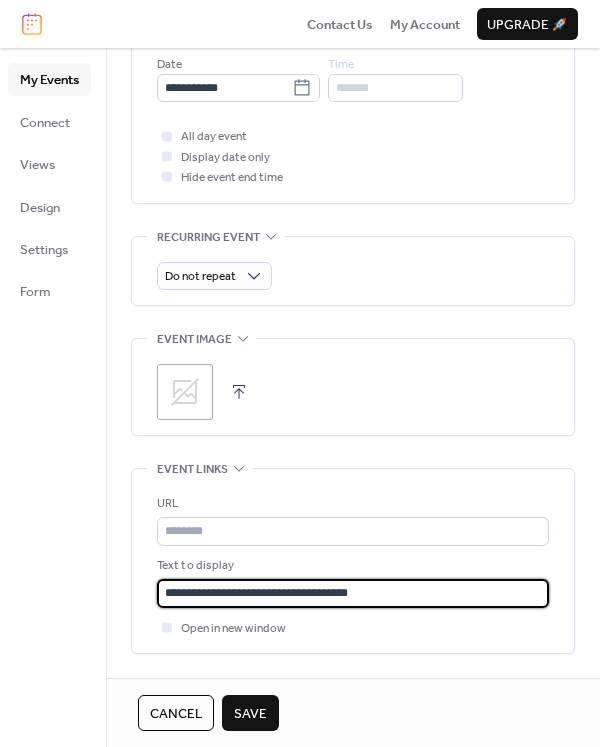 type on "**********" 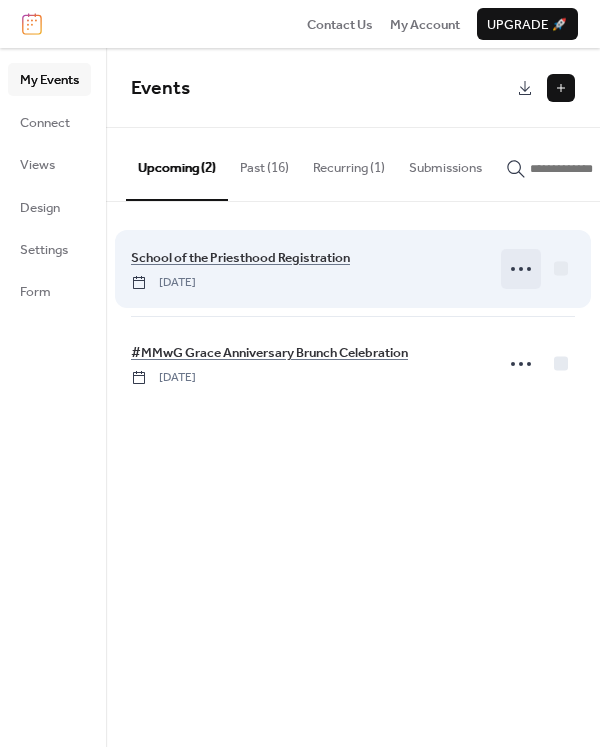 click 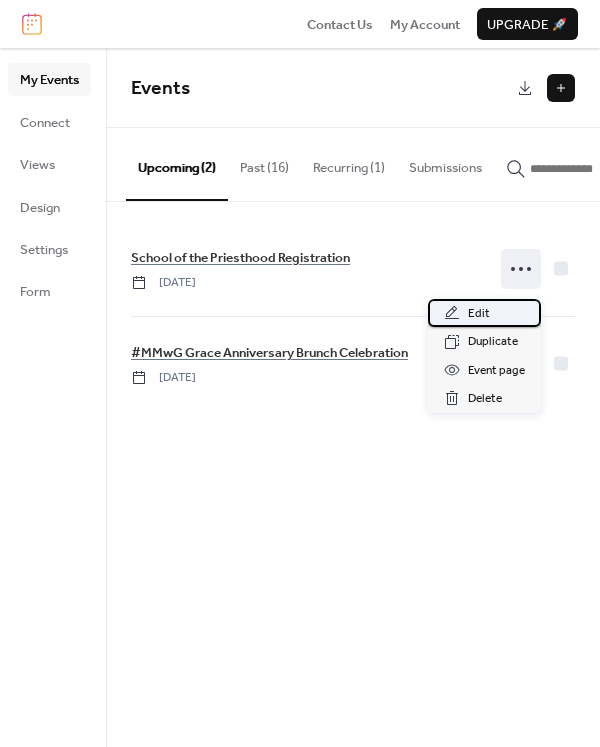 click on "Edit" at bounding box center (484, 313) 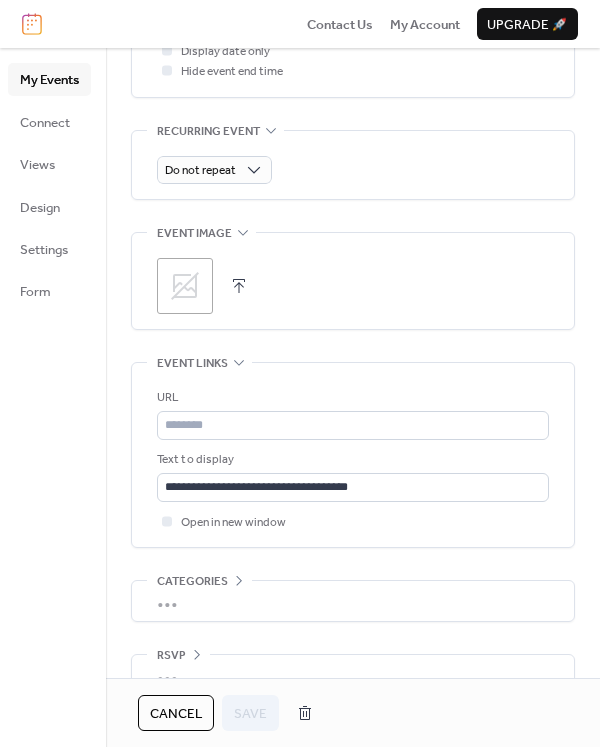 scroll, scrollTop: 893, scrollLeft: 0, axis: vertical 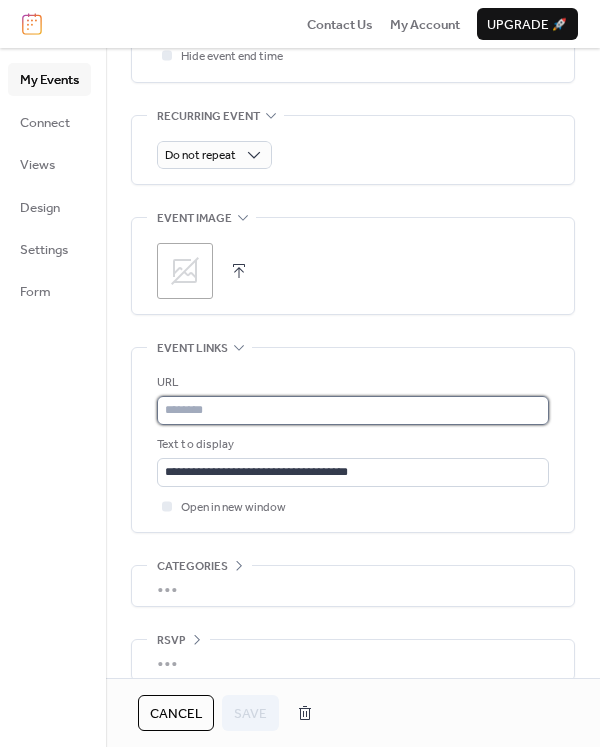 click at bounding box center [353, 410] 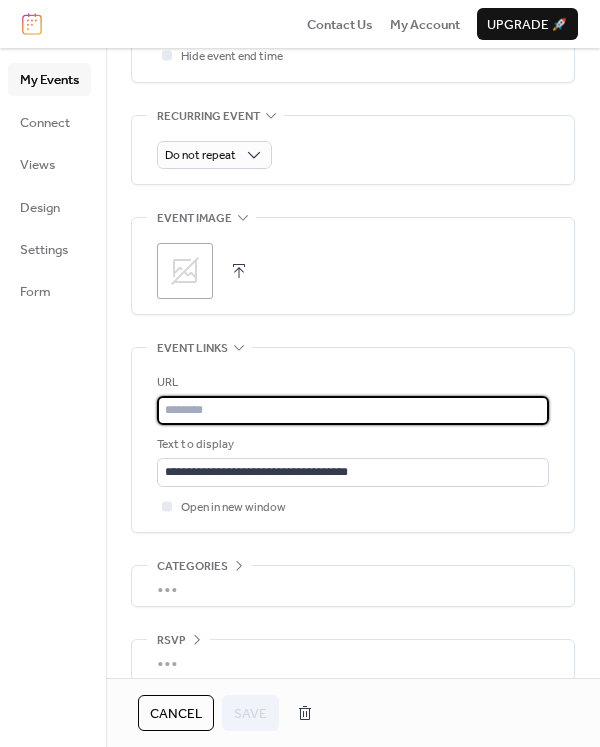 paste on "**********" 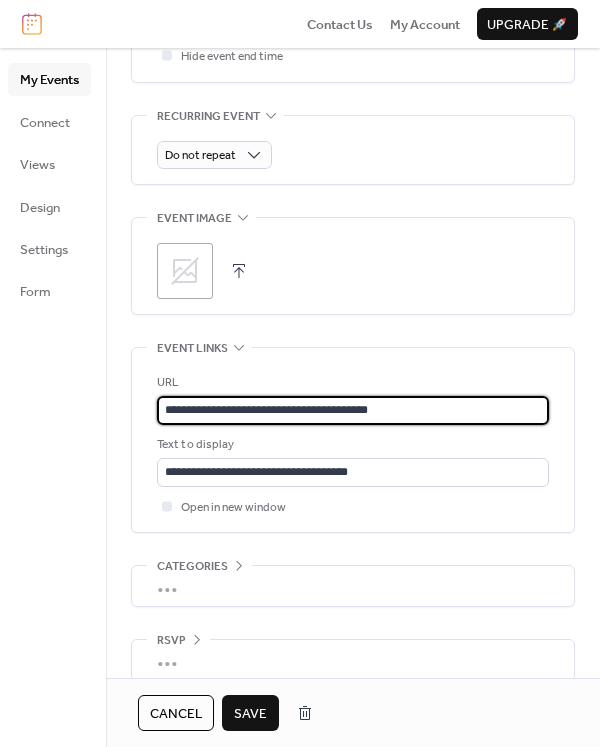 type on "**********" 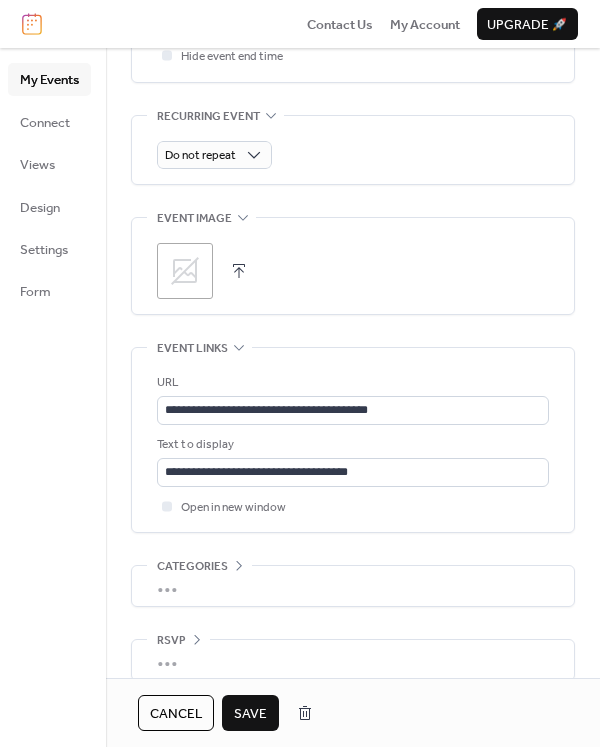 click on "Save" at bounding box center [250, 714] 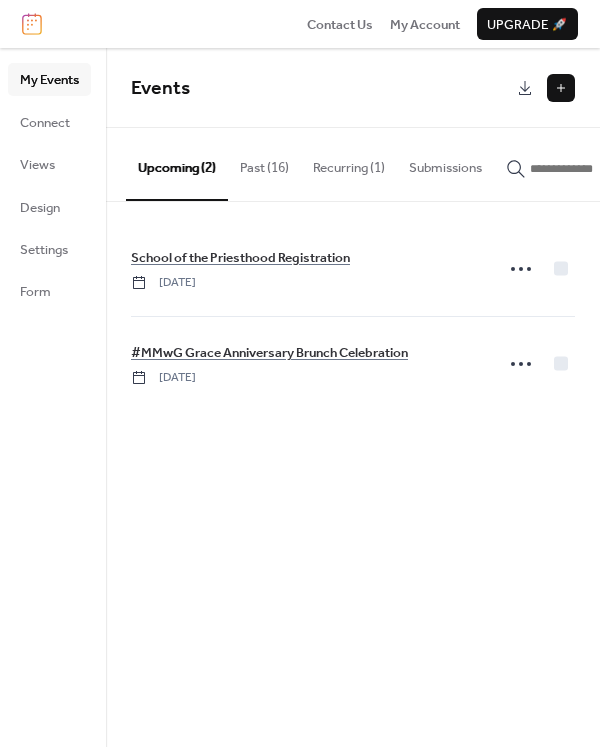 click at bounding box center [561, 88] 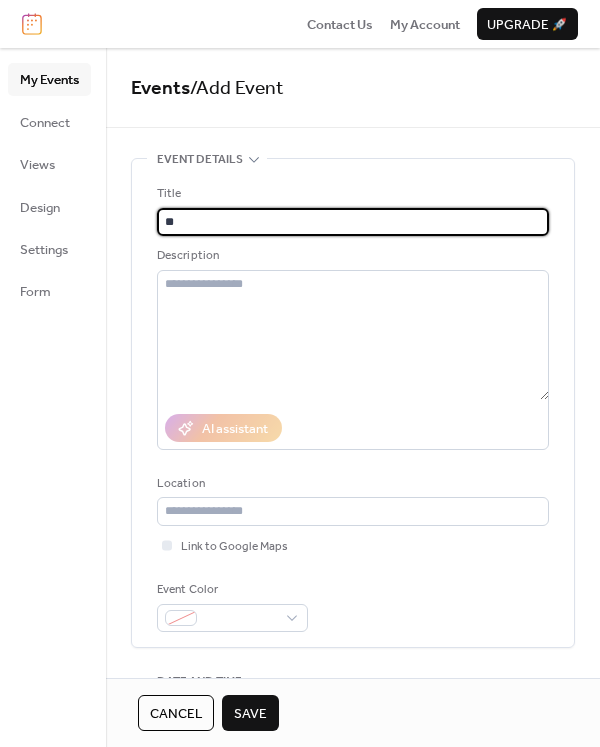 type on "*" 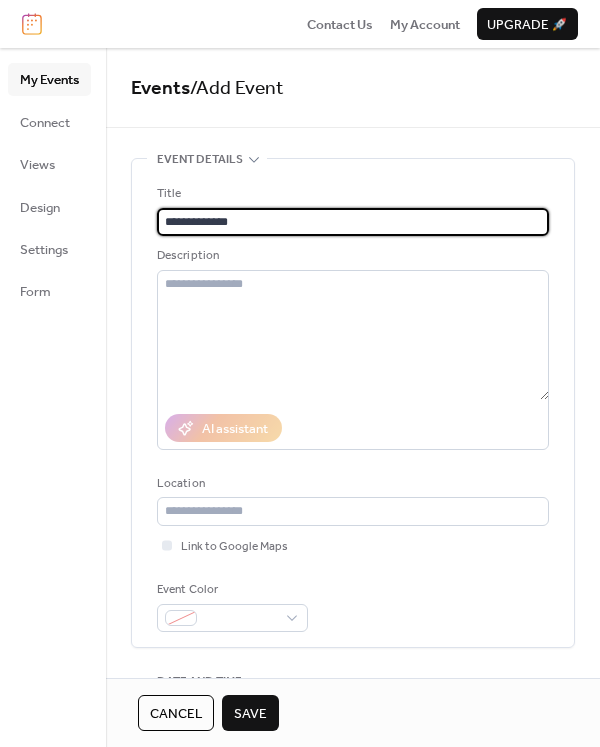click on "**********" at bounding box center (353, 222) 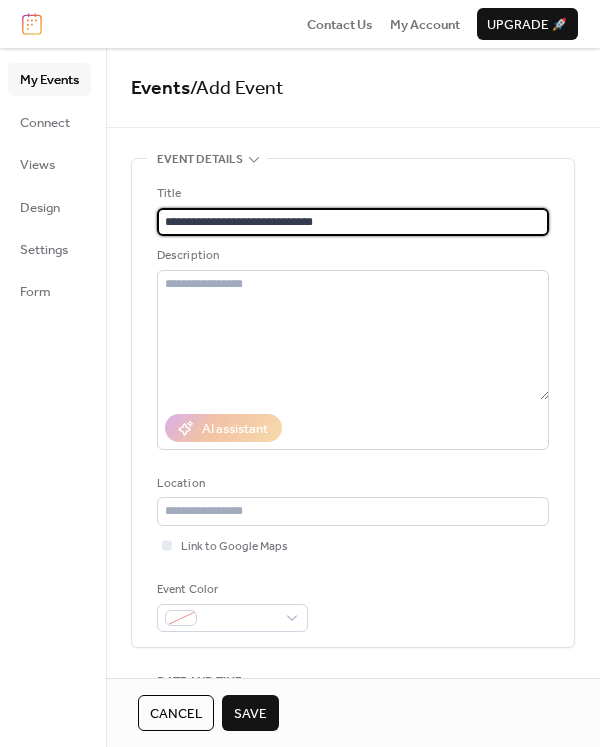 click on "**********" at bounding box center (353, 222) 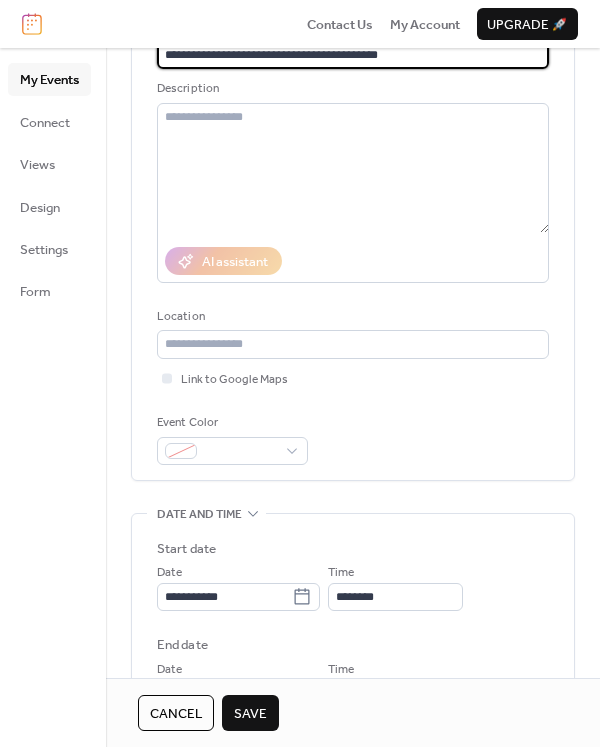 scroll, scrollTop: 168, scrollLeft: 0, axis: vertical 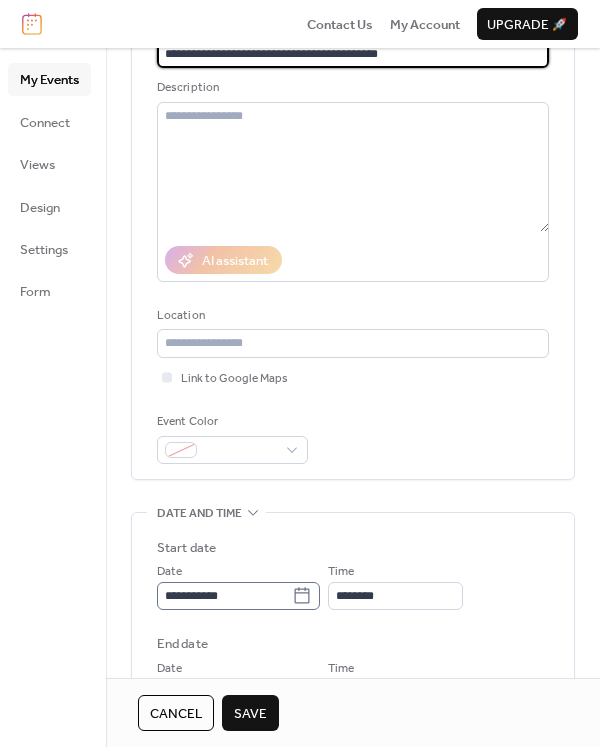type on "**********" 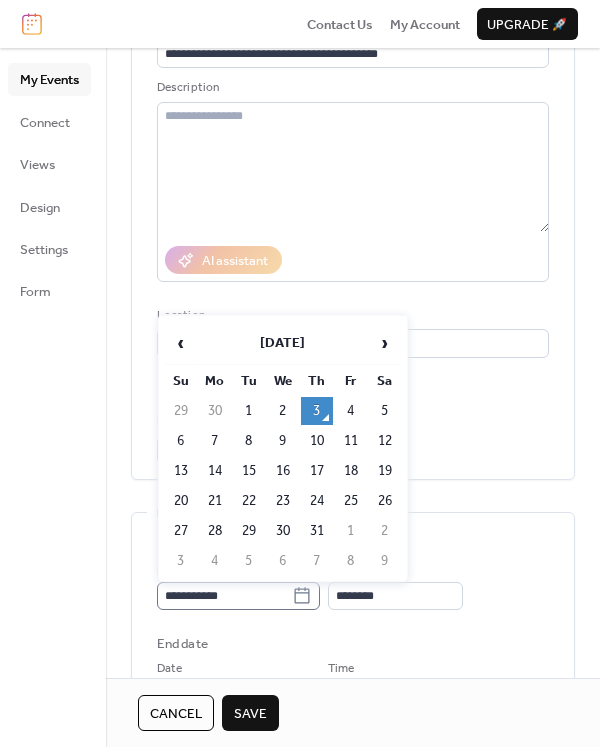 click 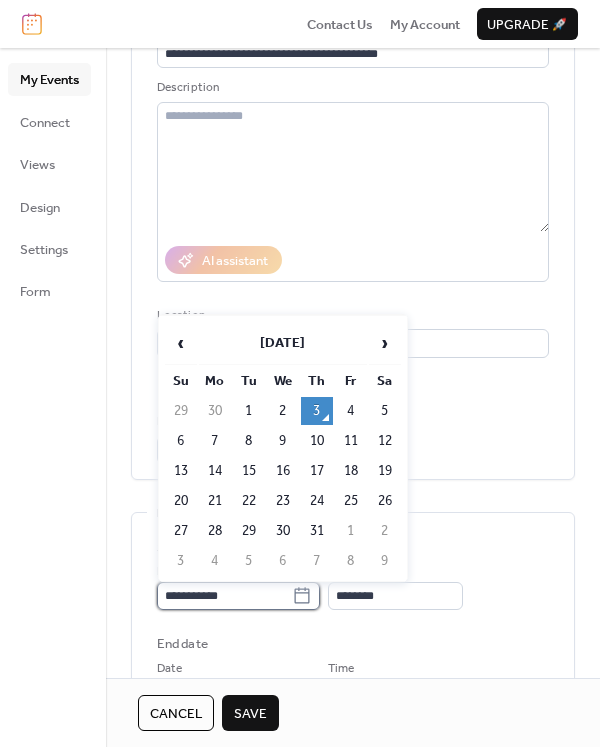 click on "**********" at bounding box center [224, 596] 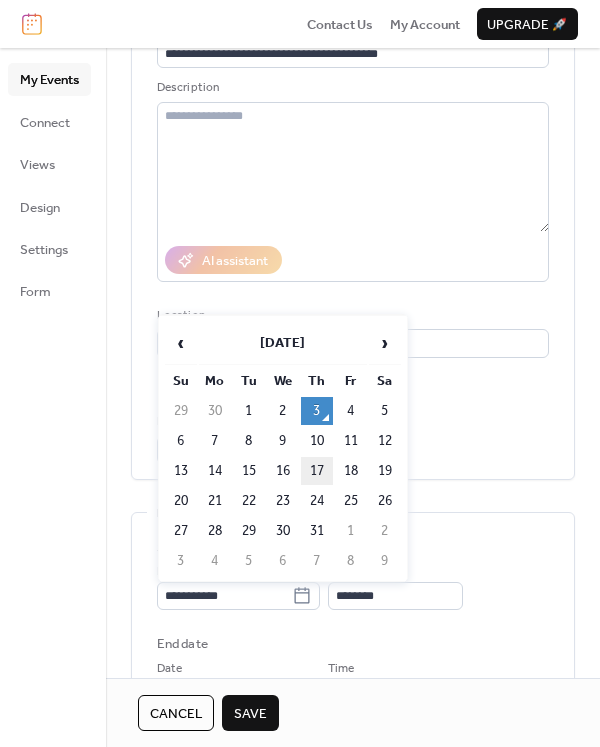 click on "17" at bounding box center (317, 471) 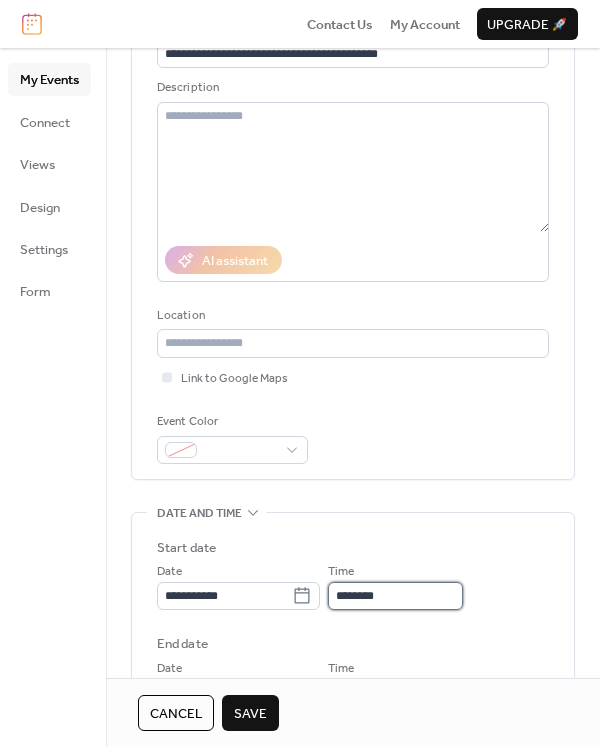 click on "********" at bounding box center (395, 596) 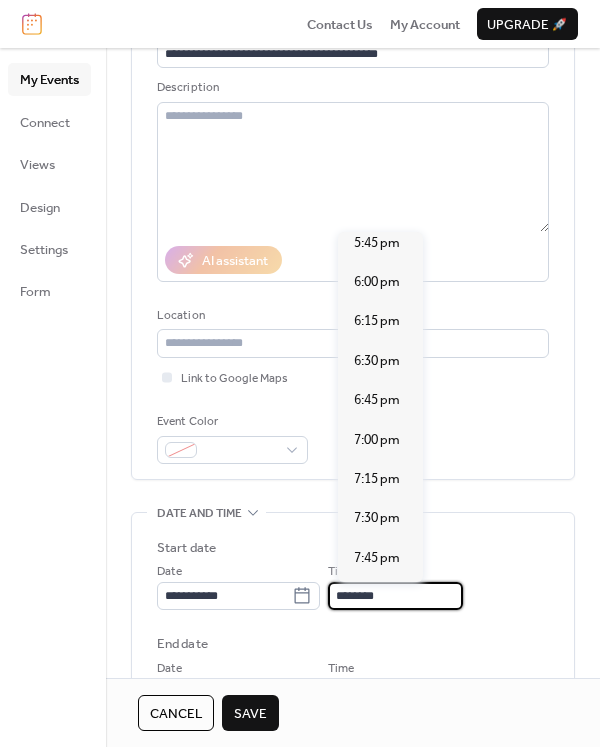 scroll, scrollTop: 2809, scrollLeft: 0, axis: vertical 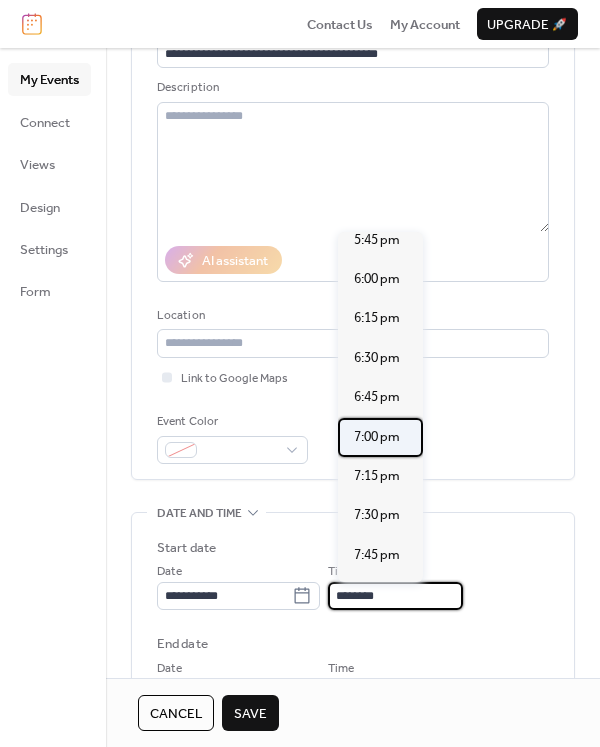 click on "7:00 pm" at bounding box center (377, 437) 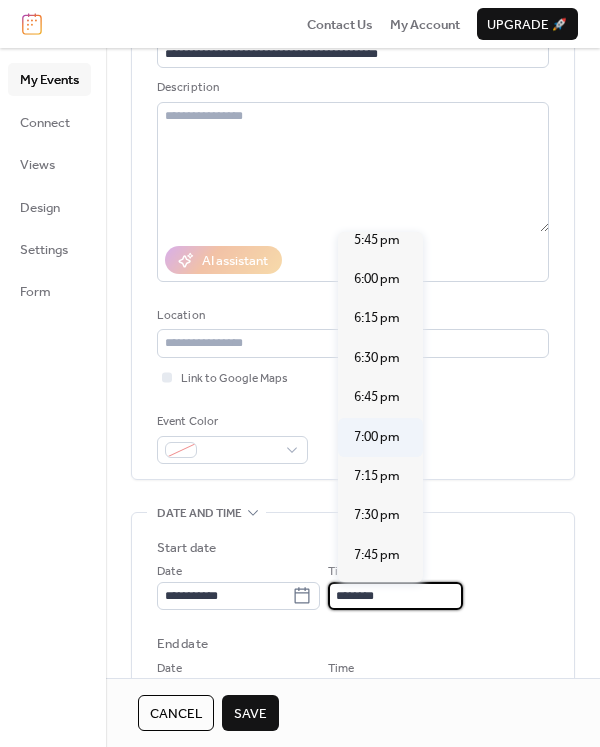 type on "*******" 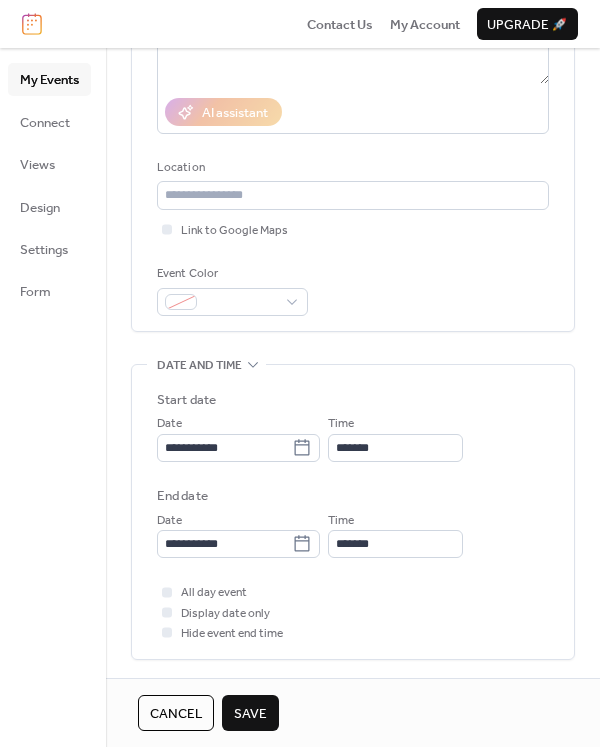 scroll, scrollTop: 317, scrollLeft: 0, axis: vertical 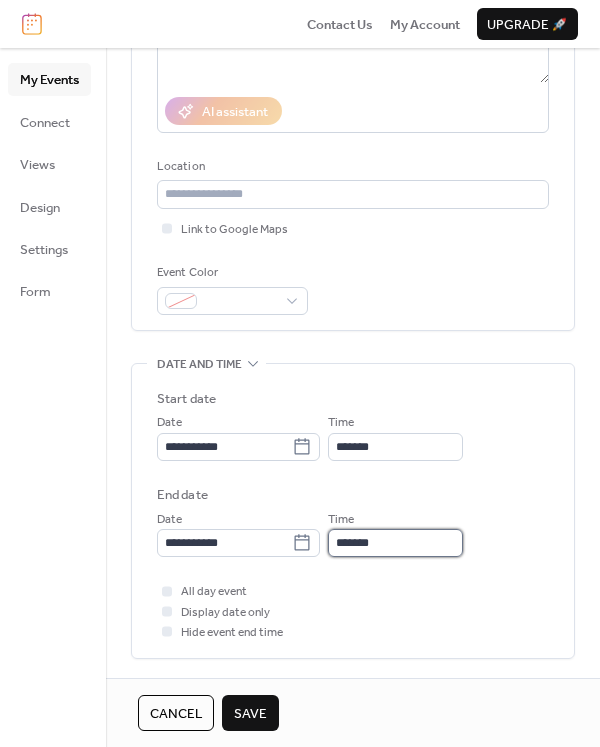 click on "*******" at bounding box center (395, 543) 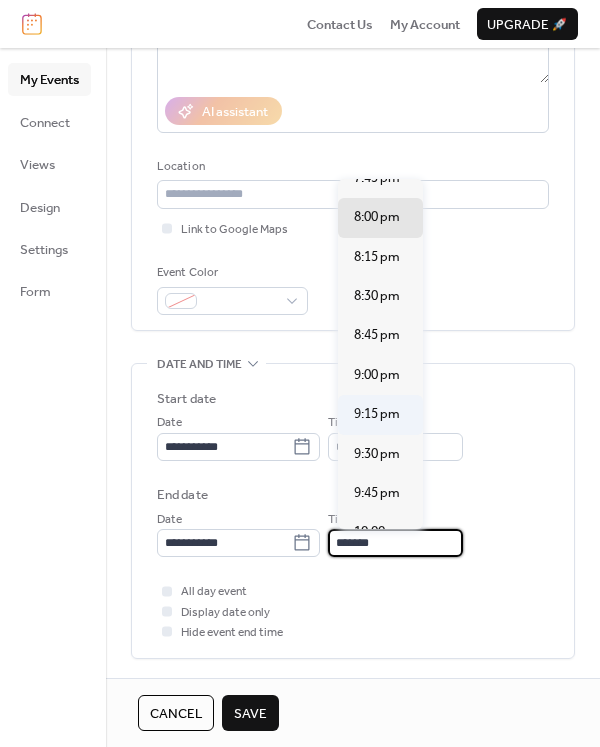 scroll, scrollTop: 134, scrollLeft: 0, axis: vertical 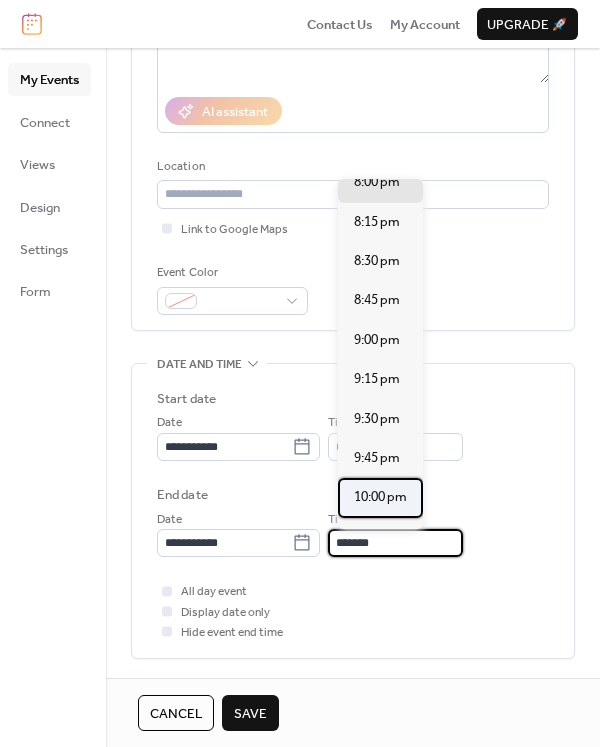 click on "10:00 pm" at bounding box center (380, 497) 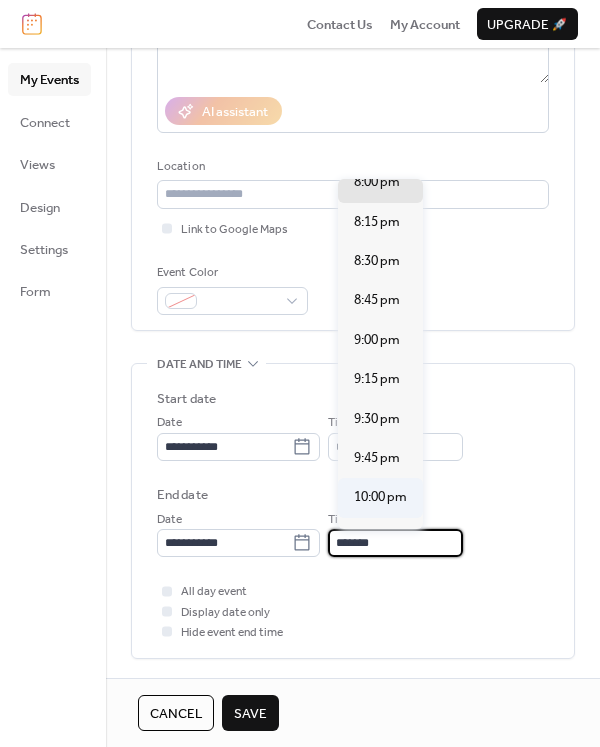type on "********" 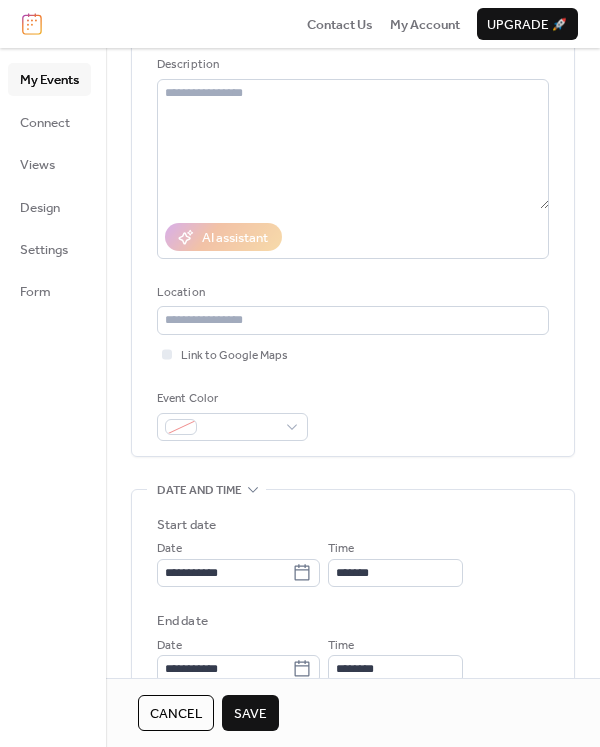 scroll, scrollTop: 205, scrollLeft: 0, axis: vertical 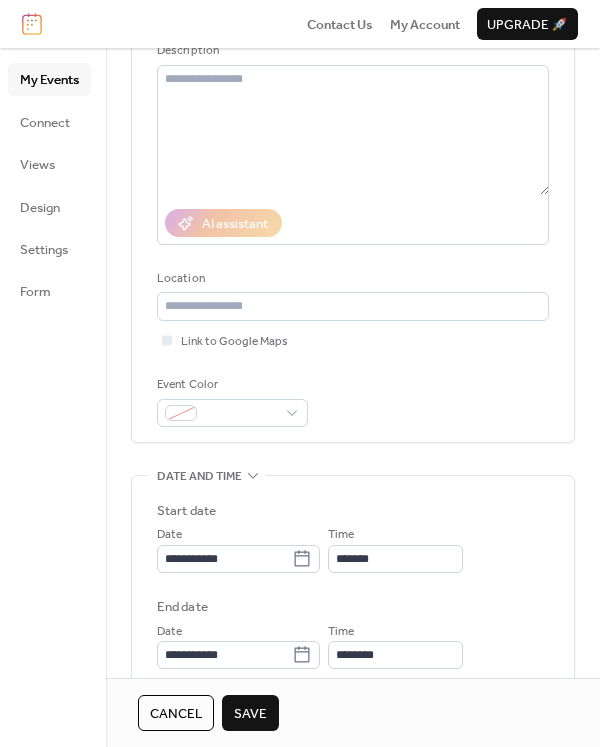 click on "Save" at bounding box center (250, 714) 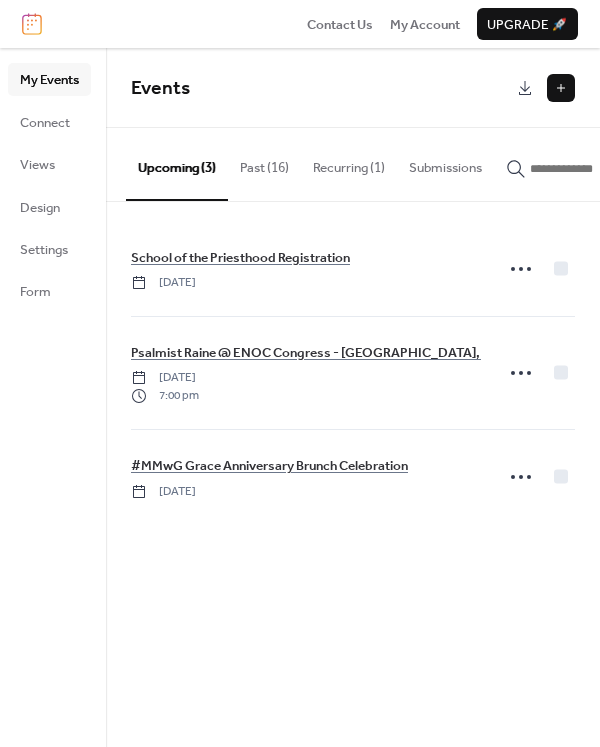 click at bounding box center [561, 88] 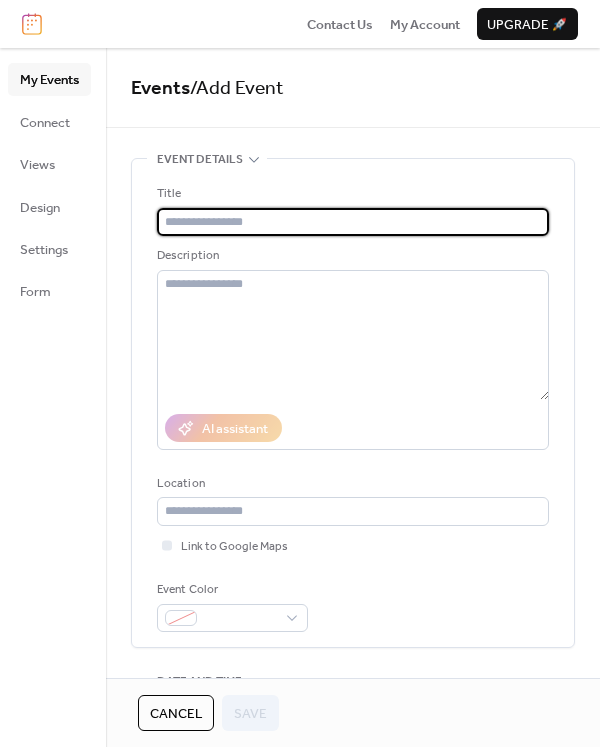 type on "*" 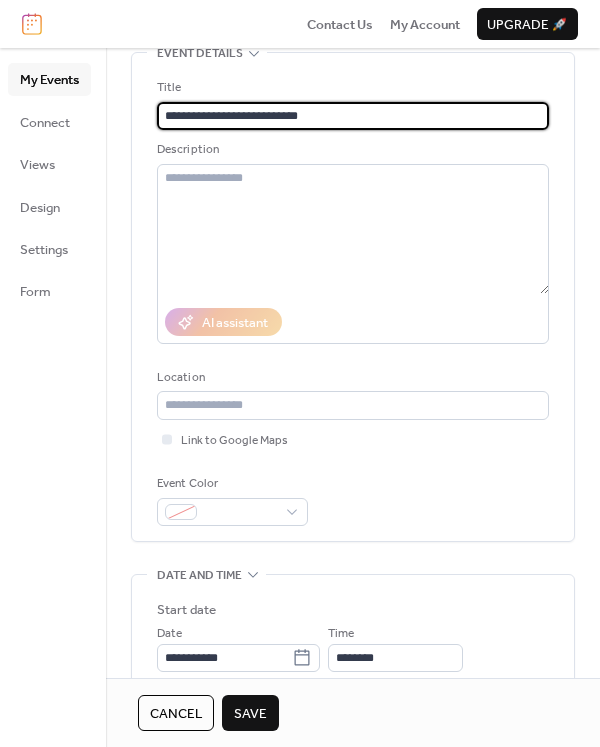 scroll, scrollTop: 121, scrollLeft: 0, axis: vertical 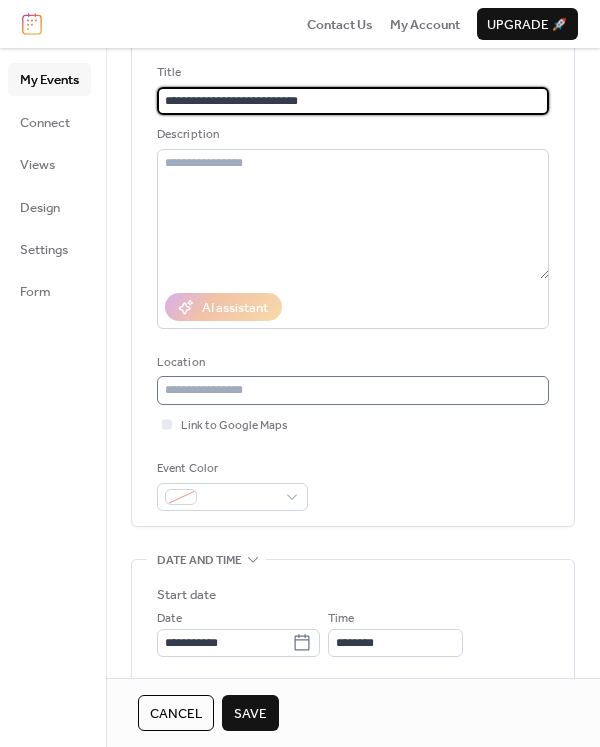 type on "**********" 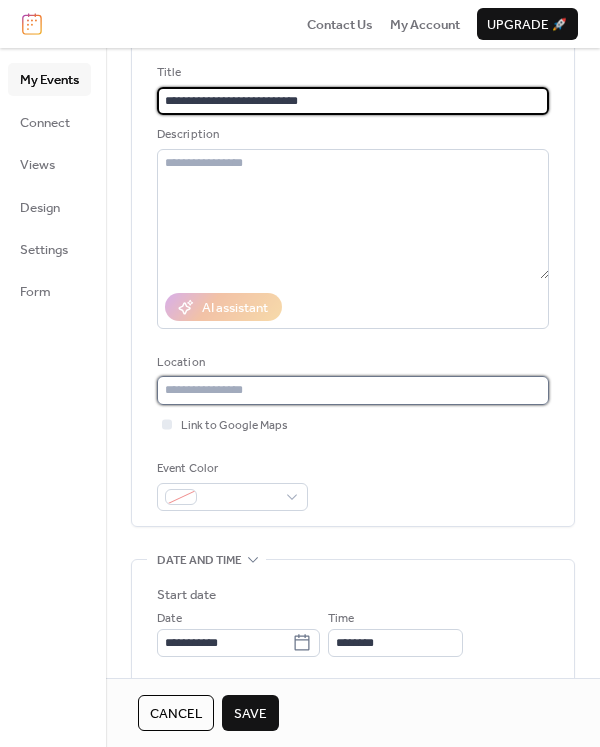 click at bounding box center (353, 390) 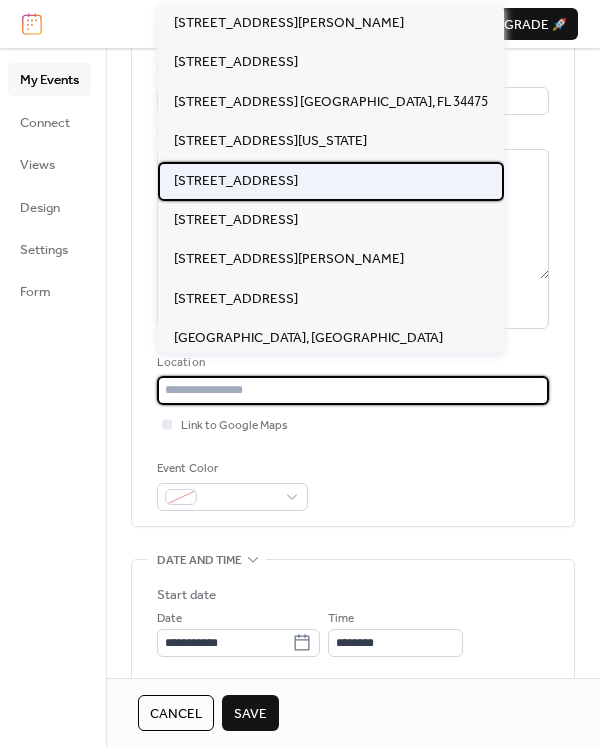 click on "[STREET_ADDRESS]" at bounding box center (236, 181) 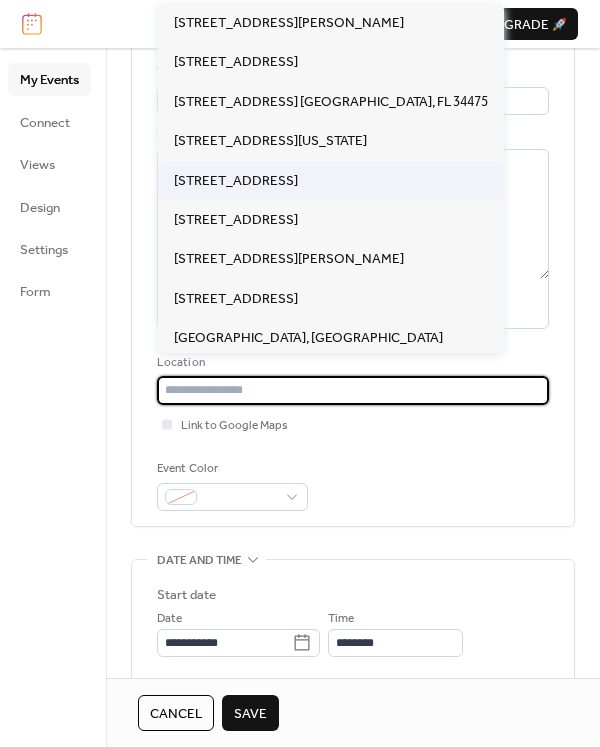 type on "**********" 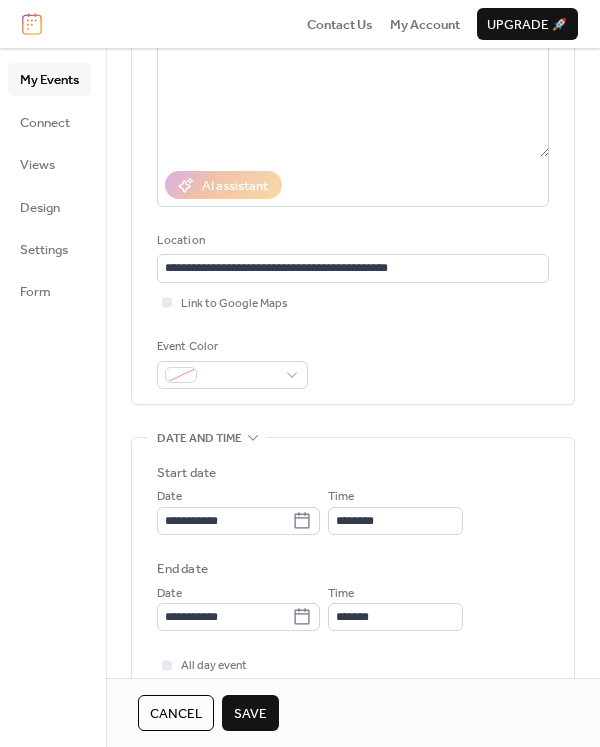 scroll, scrollTop: 260, scrollLeft: 0, axis: vertical 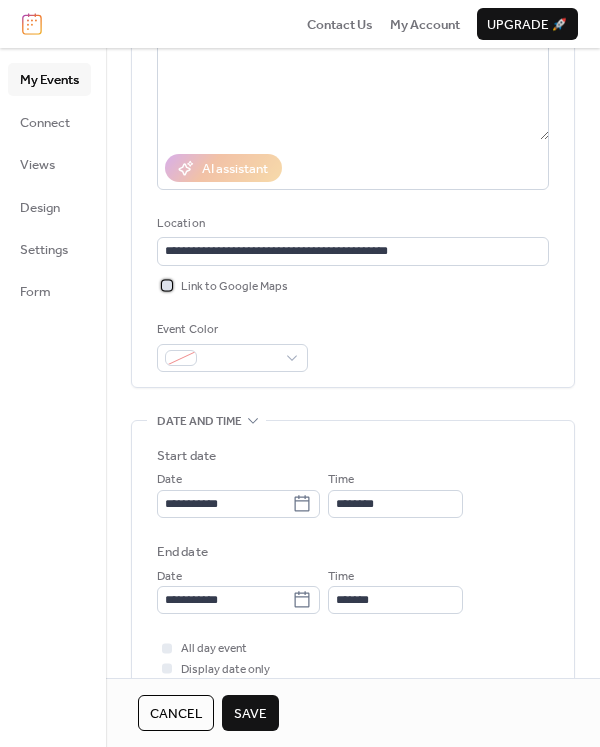click at bounding box center [167, 285] 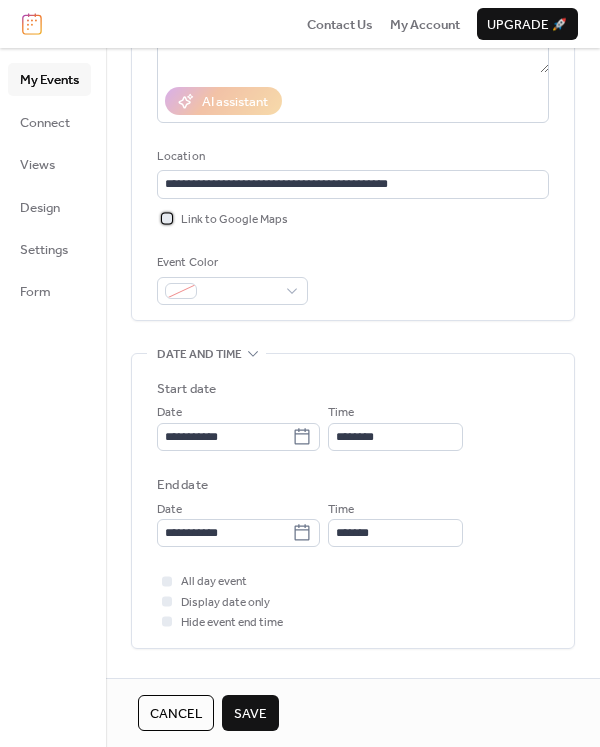 scroll, scrollTop: 340, scrollLeft: 0, axis: vertical 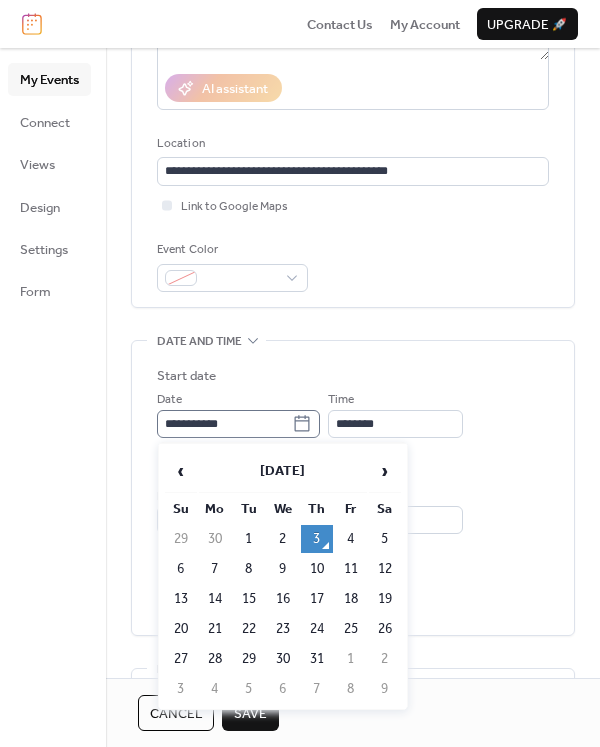 click 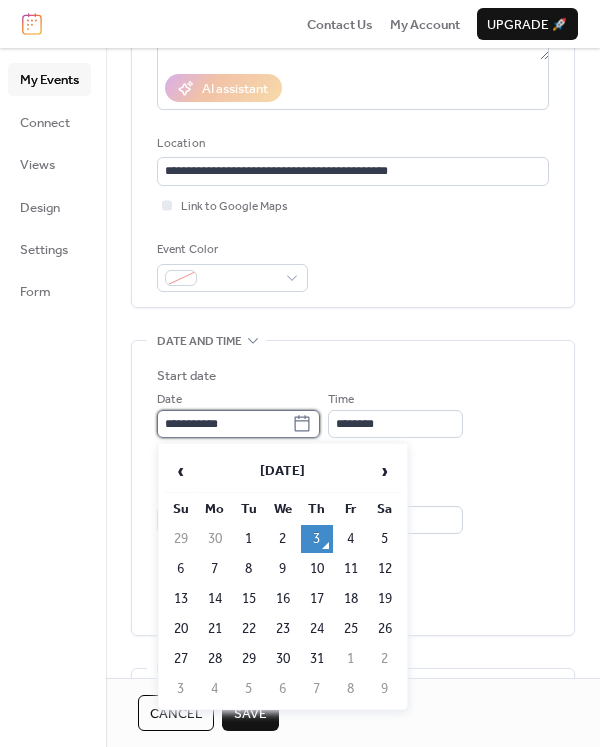 click on "**********" at bounding box center [224, 424] 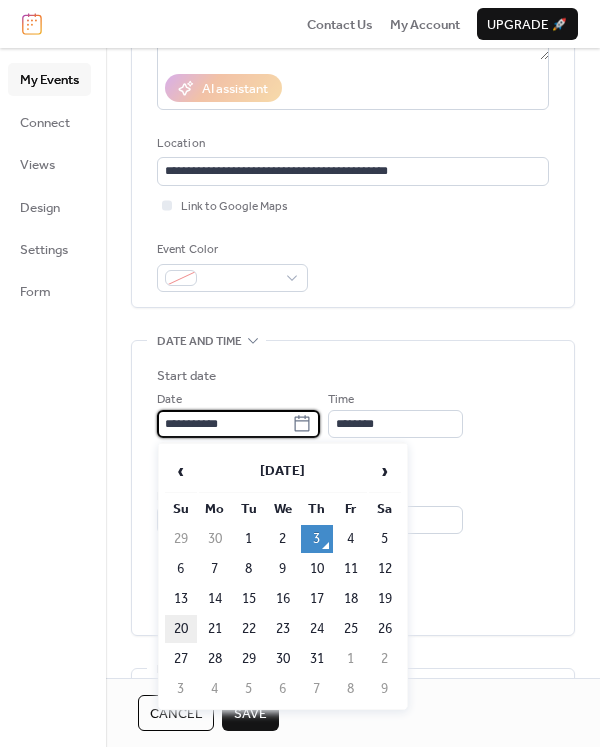 click on "20" at bounding box center (181, 629) 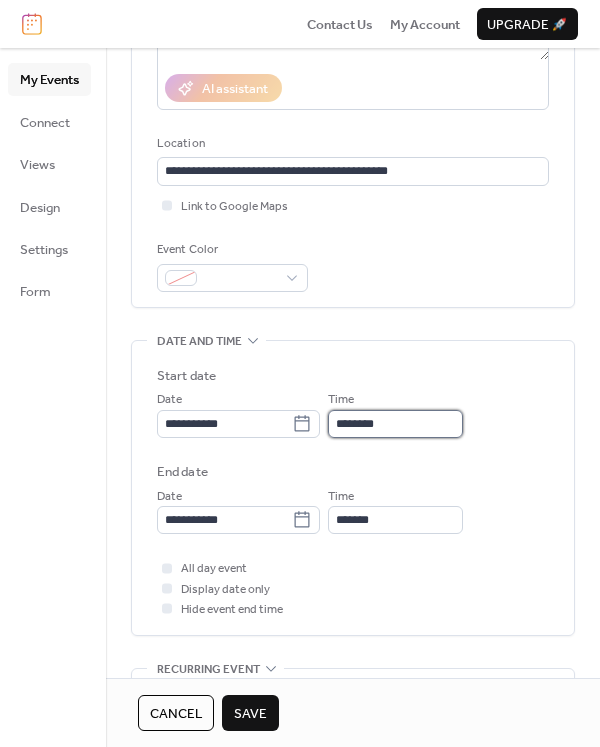 click on "********" at bounding box center (395, 424) 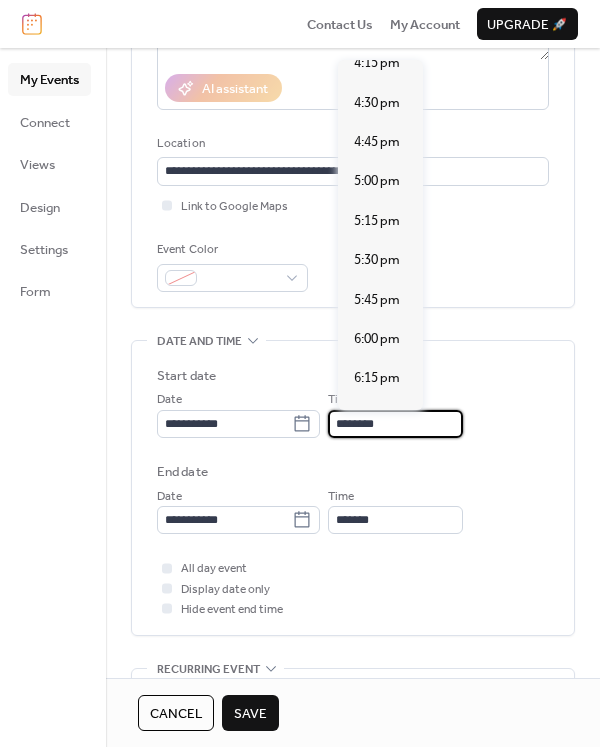 scroll, scrollTop: 2606, scrollLeft: 0, axis: vertical 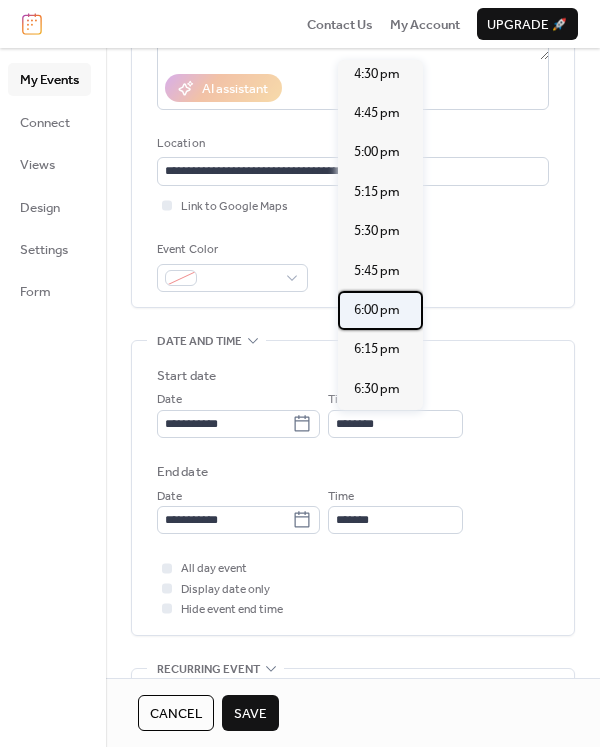 click on "6:00 pm" at bounding box center (377, 310) 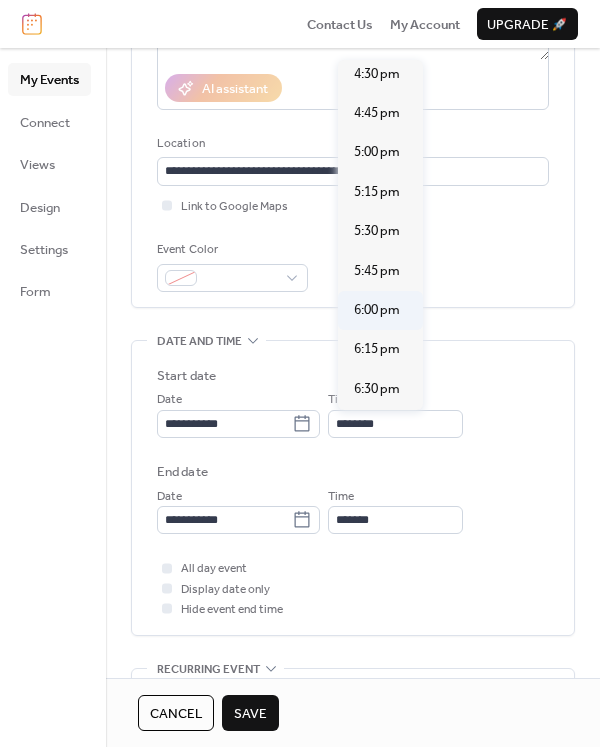 type on "*******" 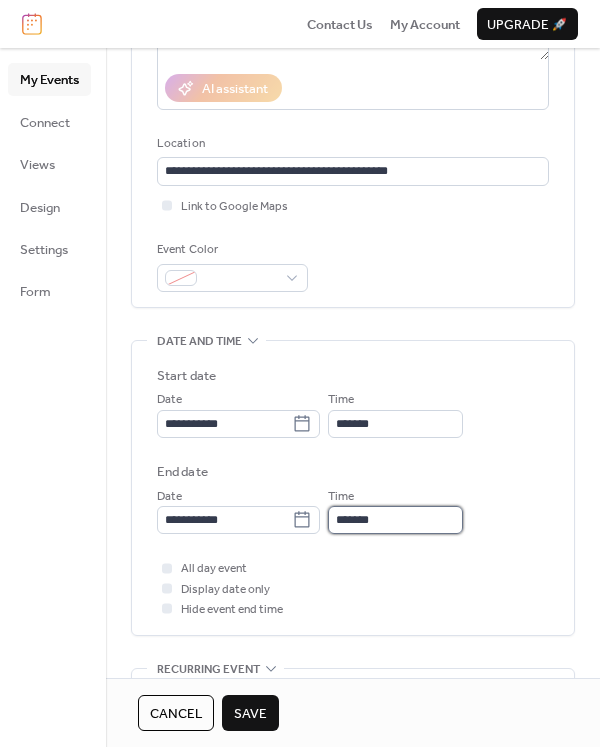 click on "*******" at bounding box center (395, 520) 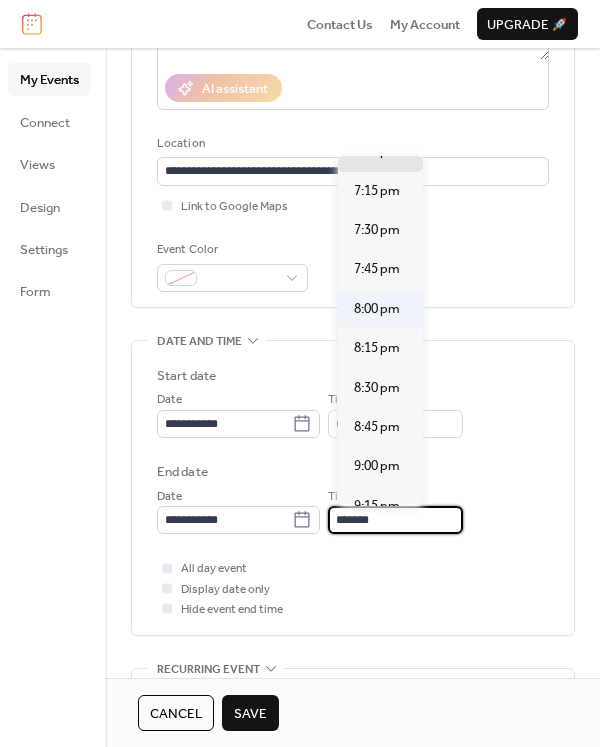 scroll, scrollTop: 148, scrollLeft: 0, axis: vertical 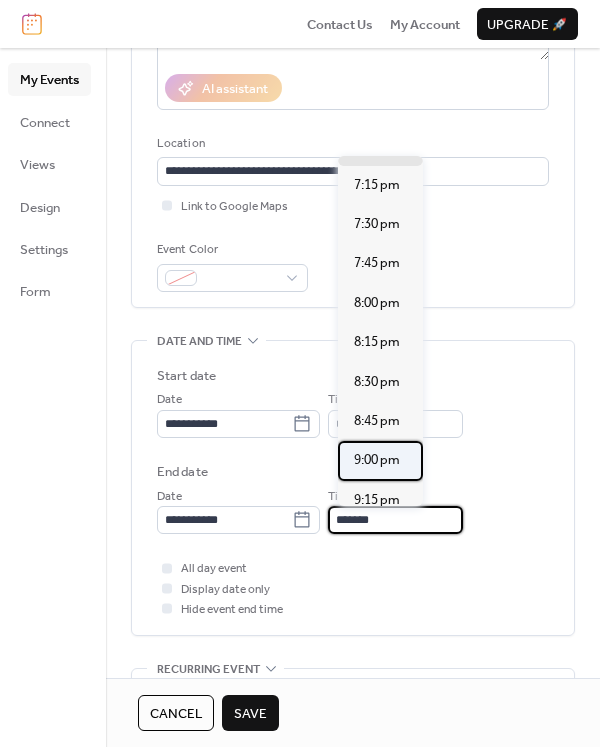 click on "9:00 pm" at bounding box center (377, 460) 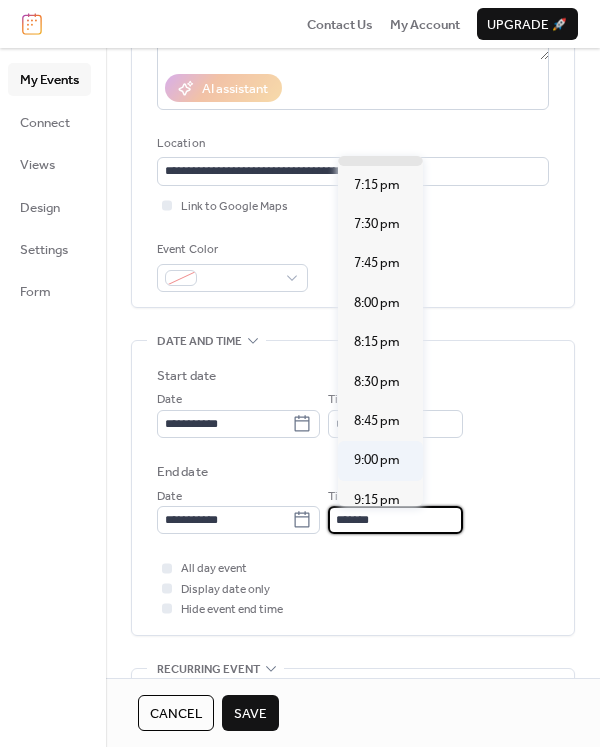 type on "*******" 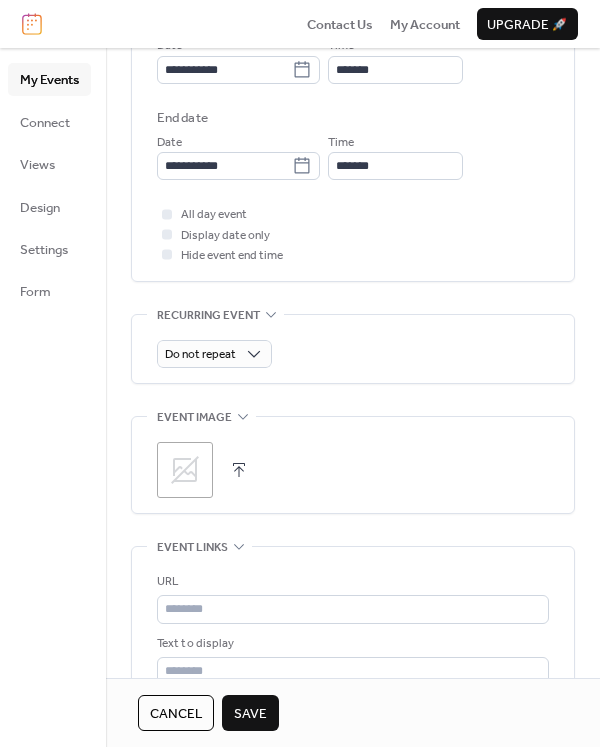 scroll, scrollTop: 706, scrollLeft: 0, axis: vertical 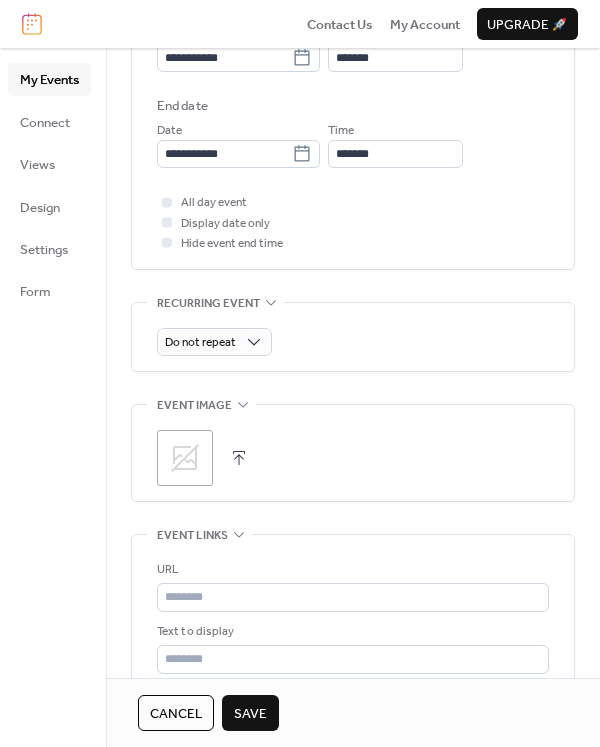 click on "Save" at bounding box center [250, 714] 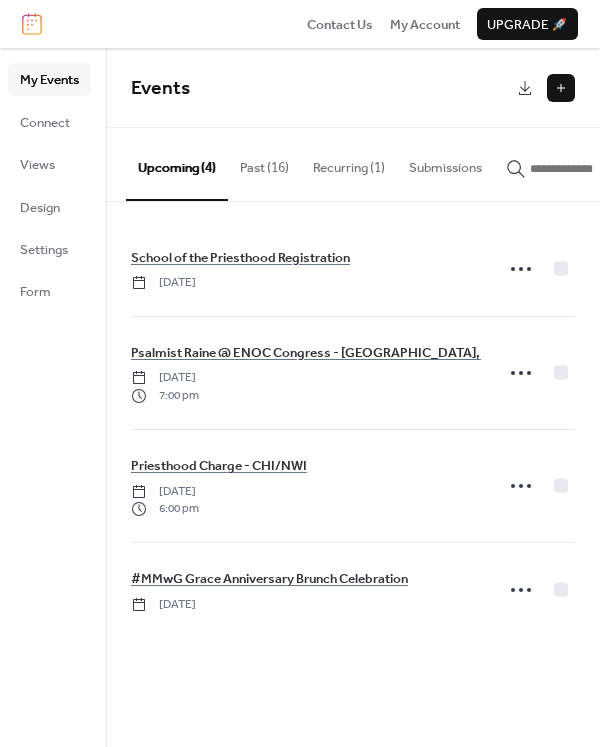 click at bounding box center [561, 88] 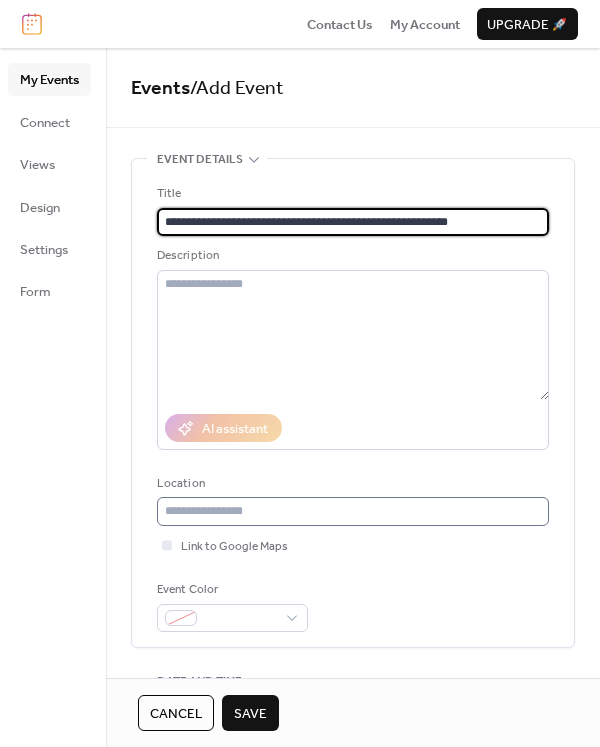 type on "**********" 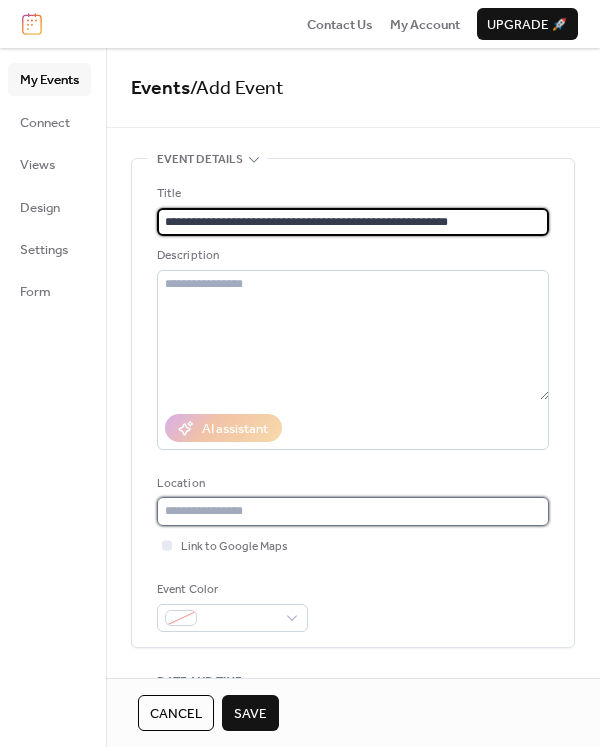 click at bounding box center [353, 511] 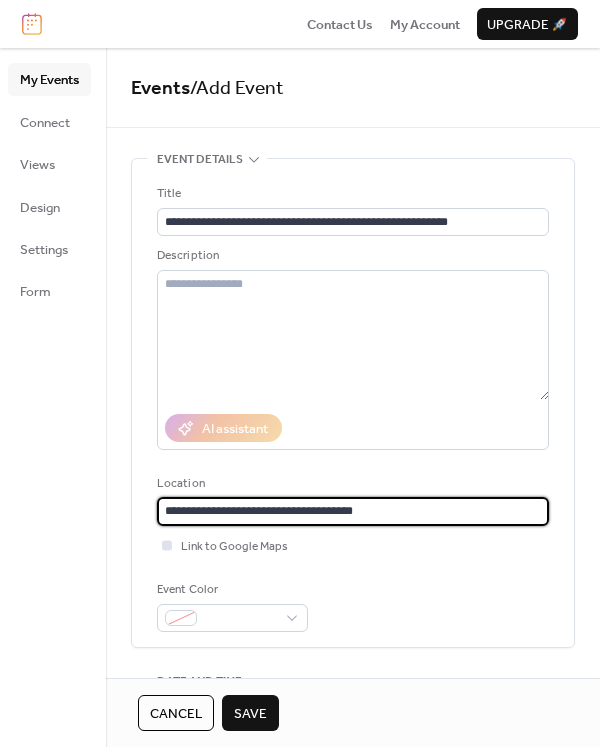 type on "**********" 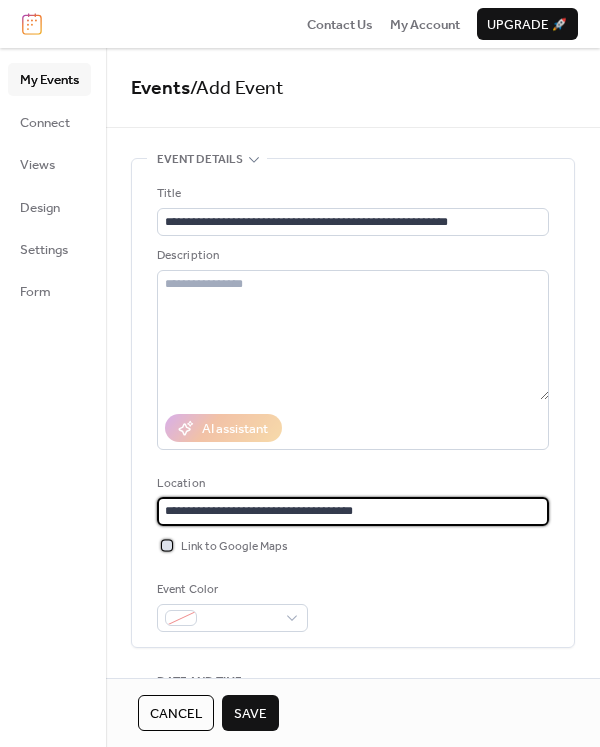 click at bounding box center (167, 545) 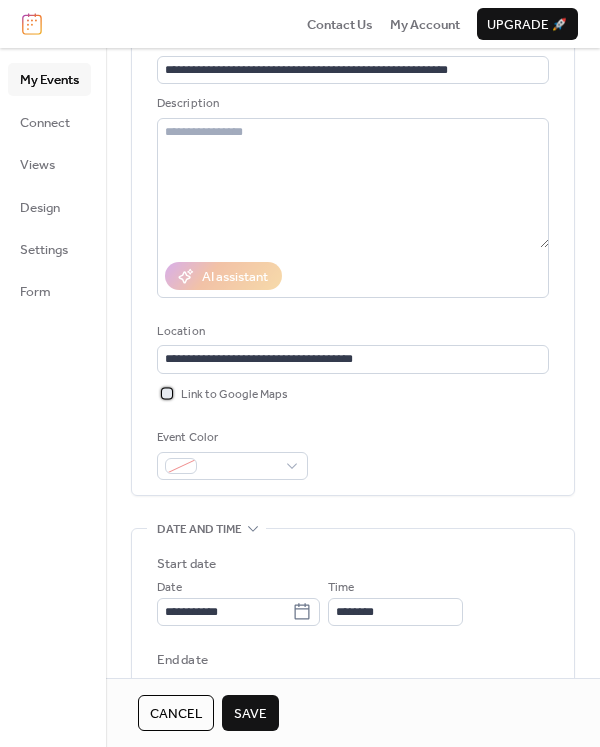 scroll, scrollTop: 171, scrollLeft: 0, axis: vertical 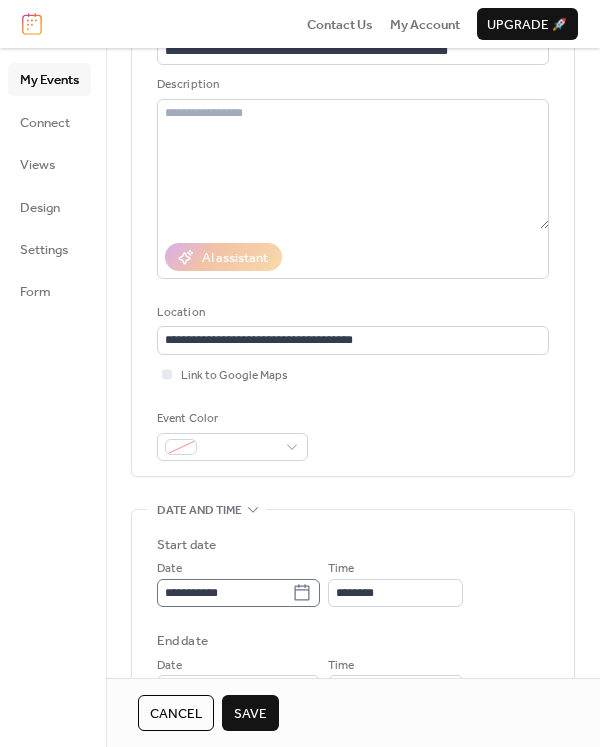click 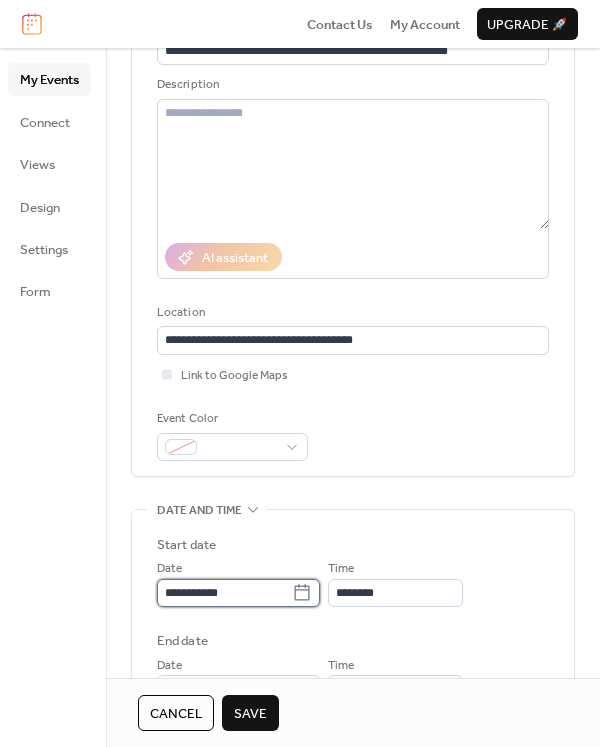 click on "**********" at bounding box center [224, 593] 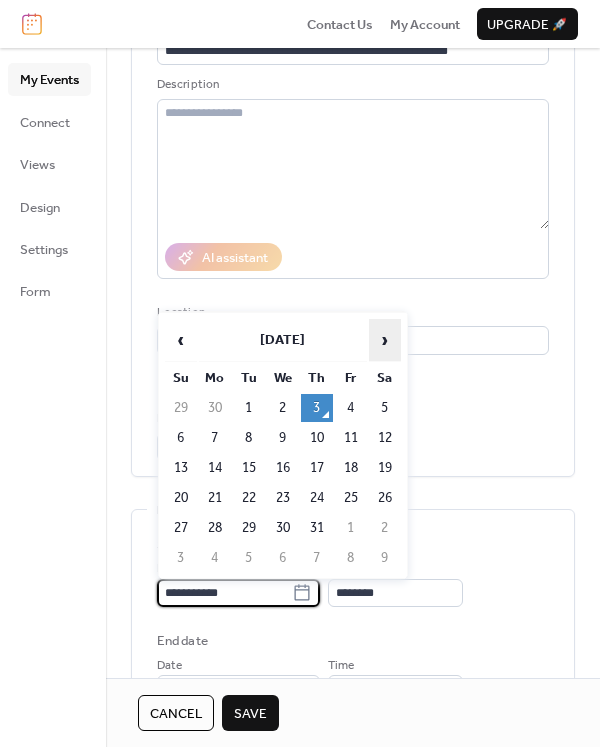 click on "›" at bounding box center [385, 340] 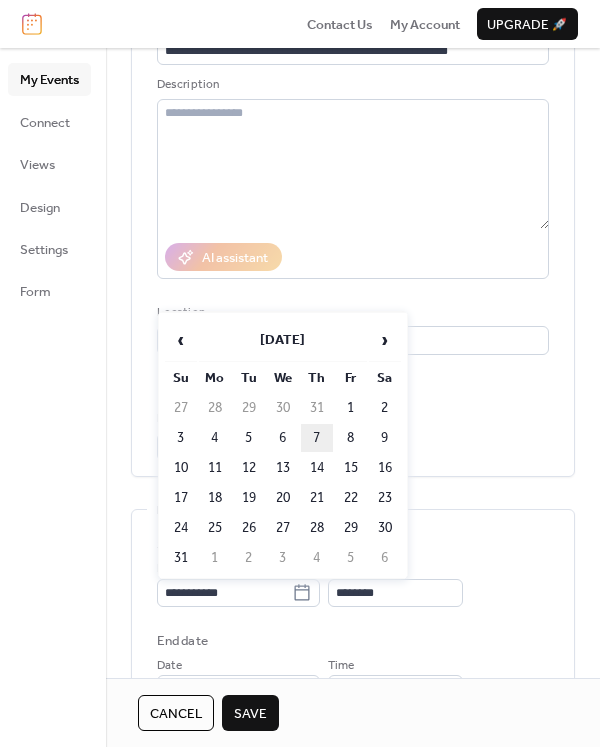 click on "7" at bounding box center (317, 438) 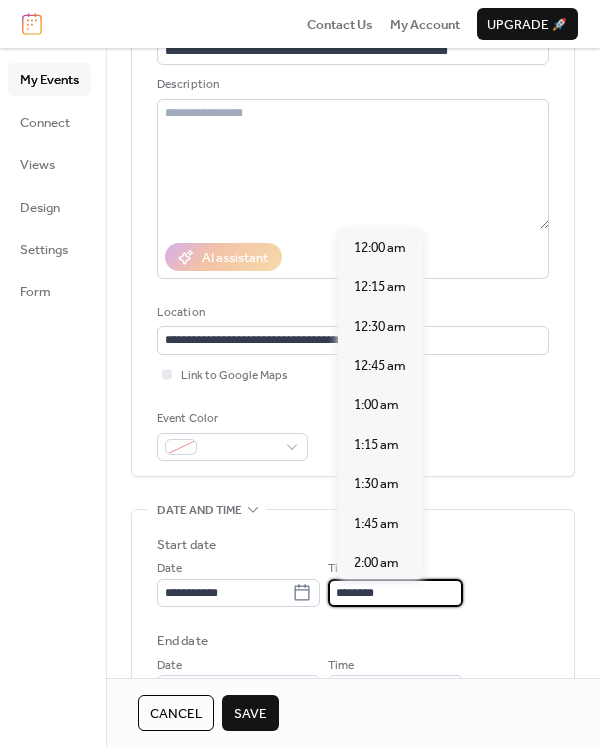 click on "********" at bounding box center (395, 593) 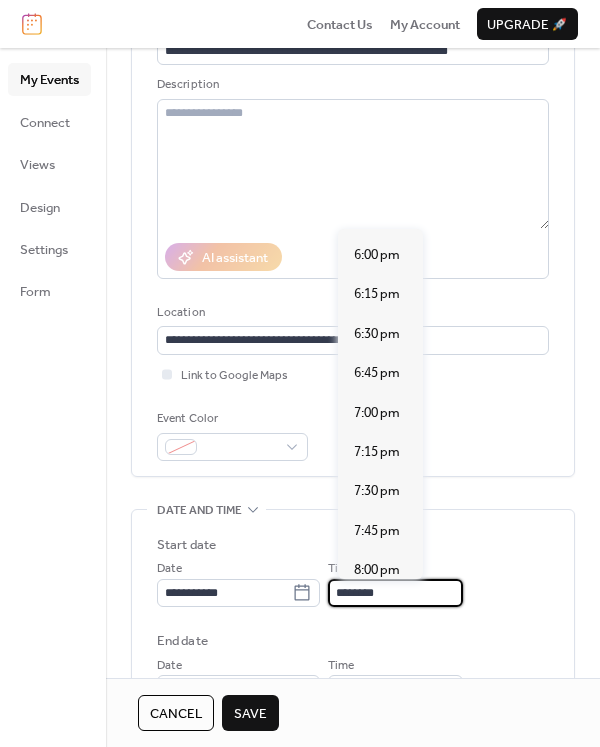 scroll, scrollTop: 2860, scrollLeft: 0, axis: vertical 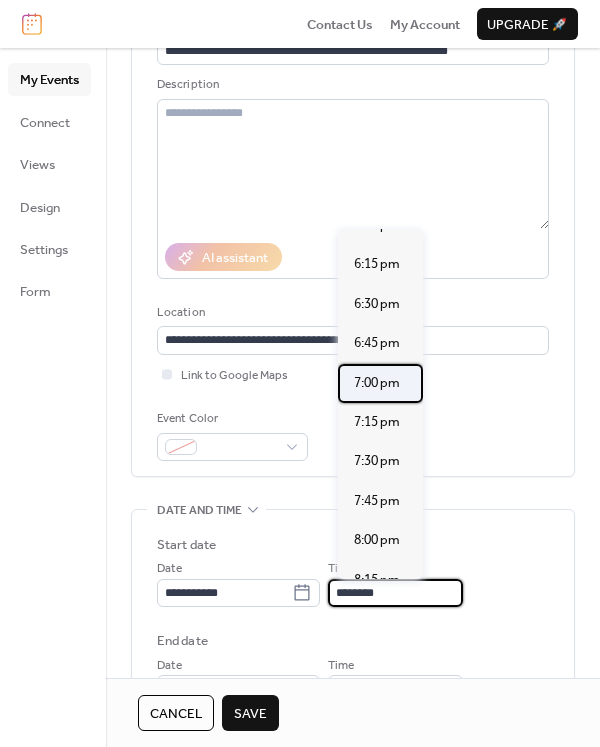 click on "7:00 pm" at bounding box center [377, 383] 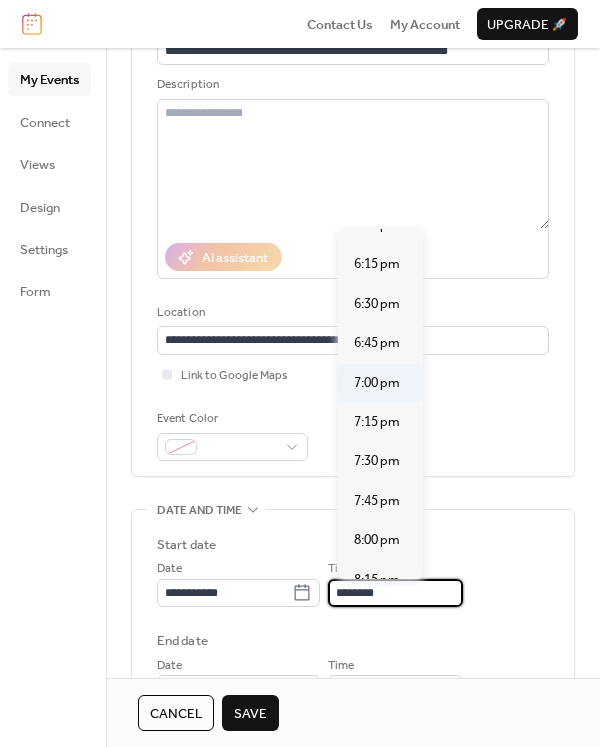 type on "*******" 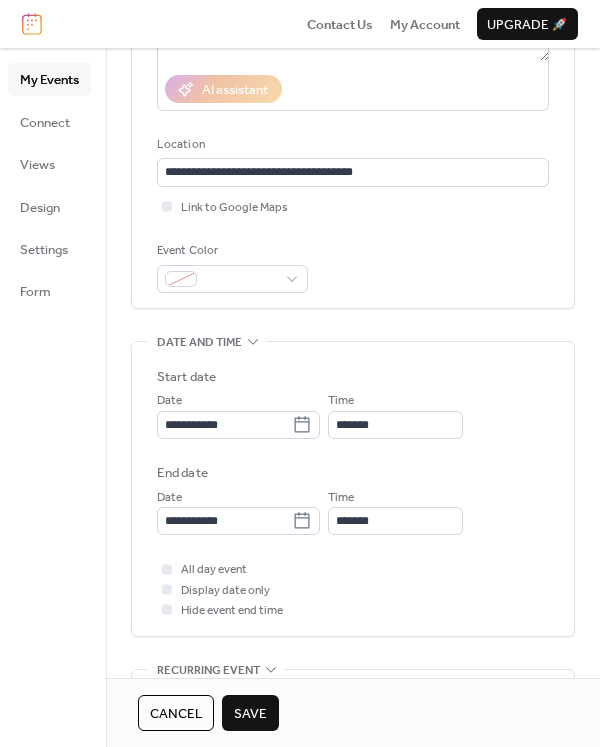 scroll, scrollTop: 366, scrollLeft: 0, axis: vertical 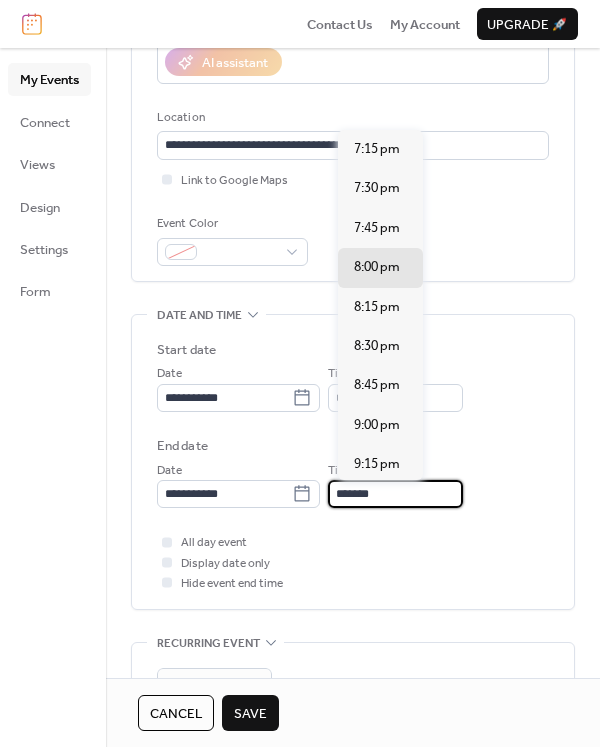 click on "*******" at bounding box center (395, 494) 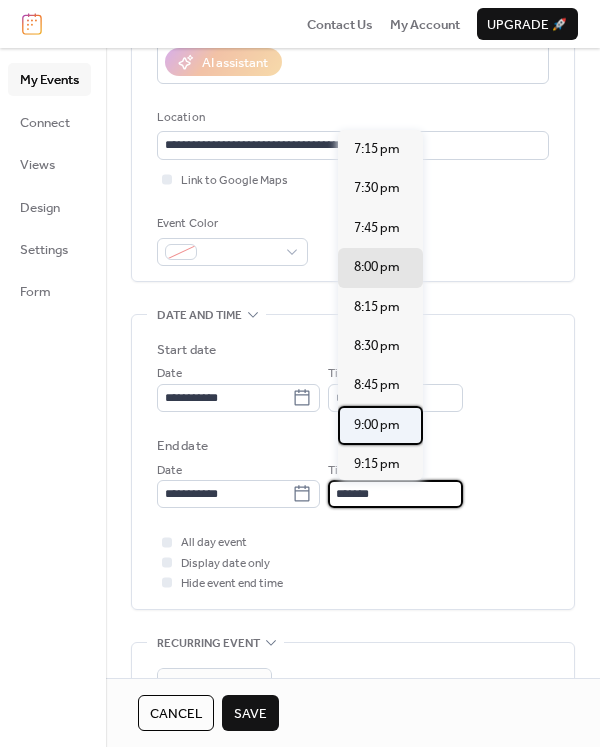click on "9:00 pm" at bounding box center [377, 425] 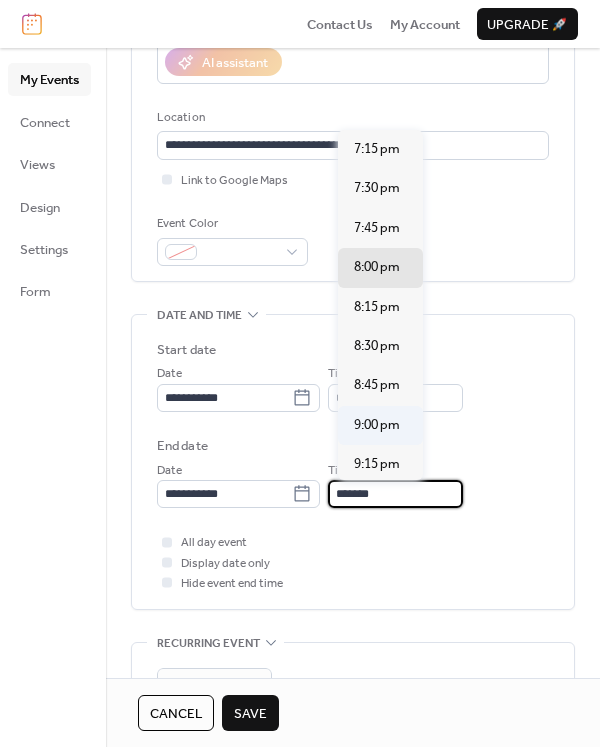 type on "*******" 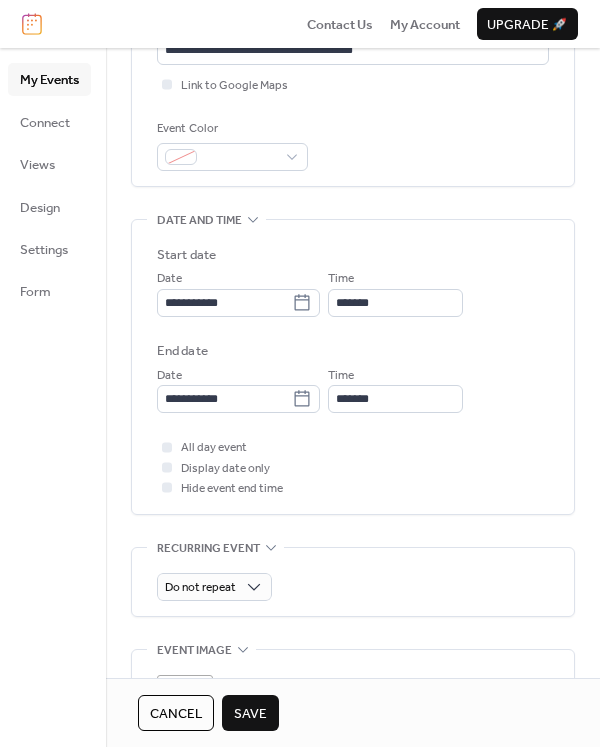scroll, scrollTop: 470, scrollLeft: 0, axis: vertical 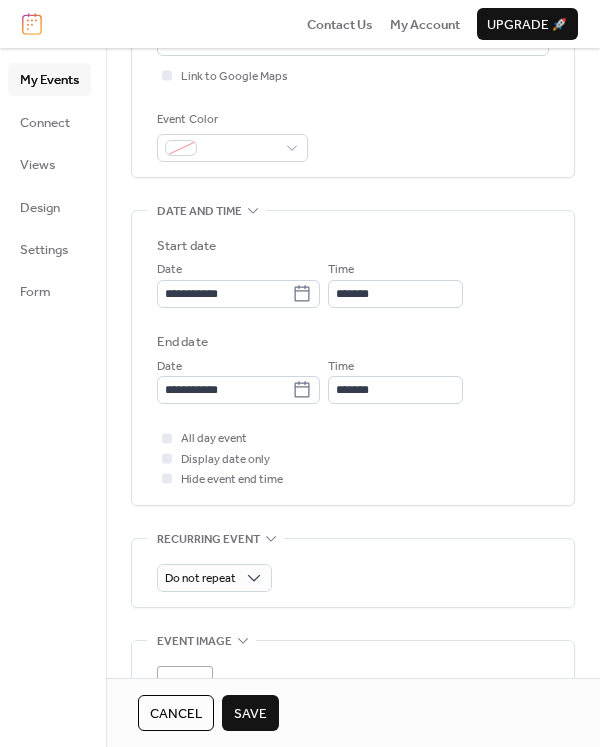 click on "Save" at bounding box center (250, 714) 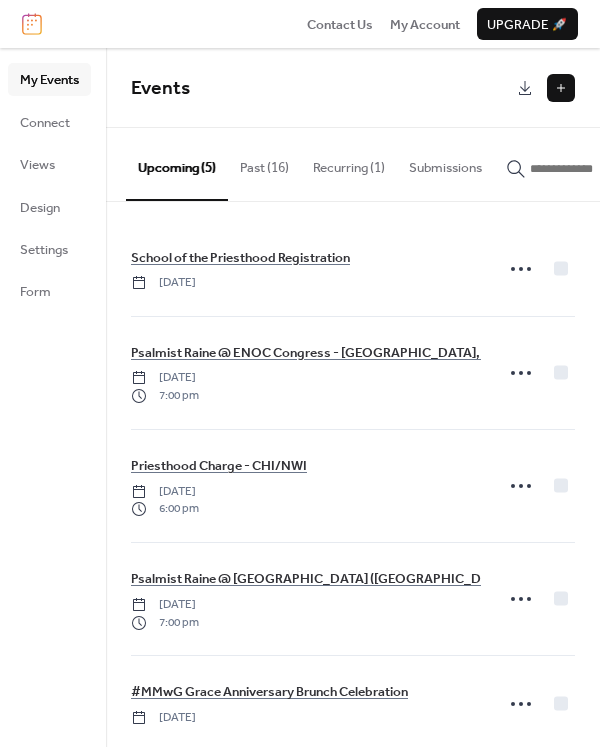 click at bounding box center (561, 88) 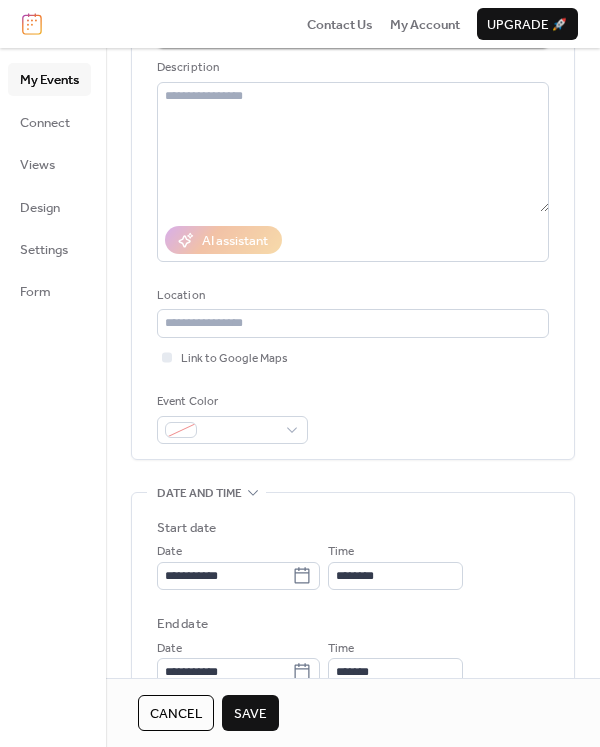 scroll, scrollTop: 190, scrollLeft: 0, axis: vertical 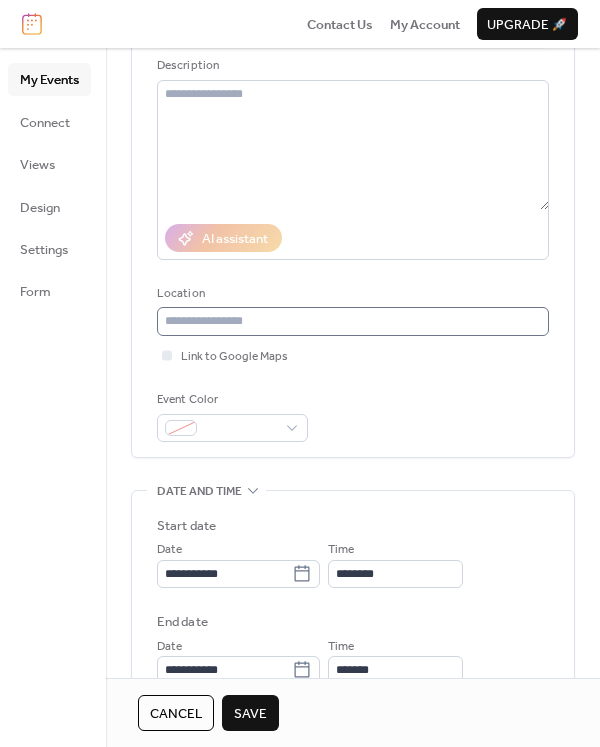 type on "**********" 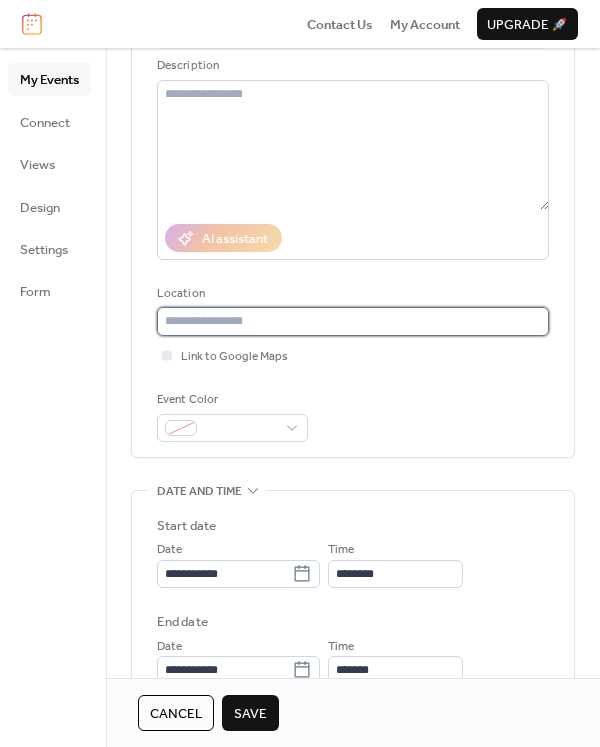 click at bounding box center [353, 321] 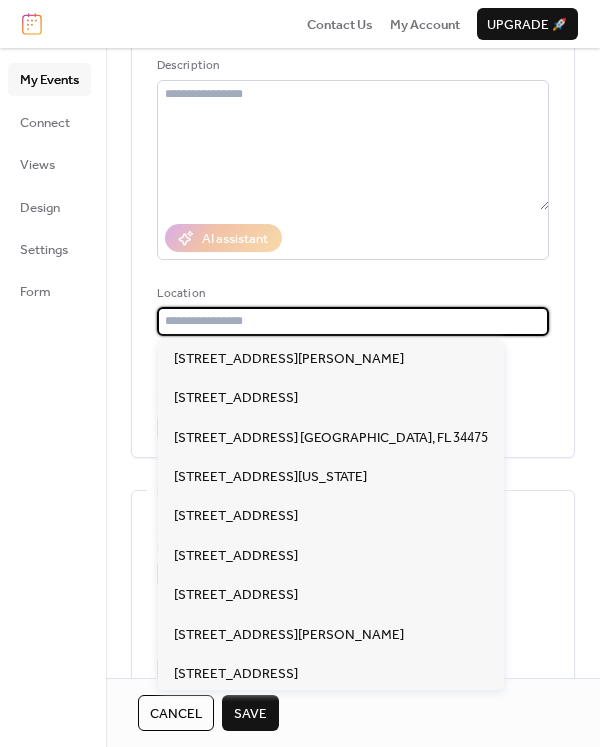 click on "**********" at bounding box center [353, 218] 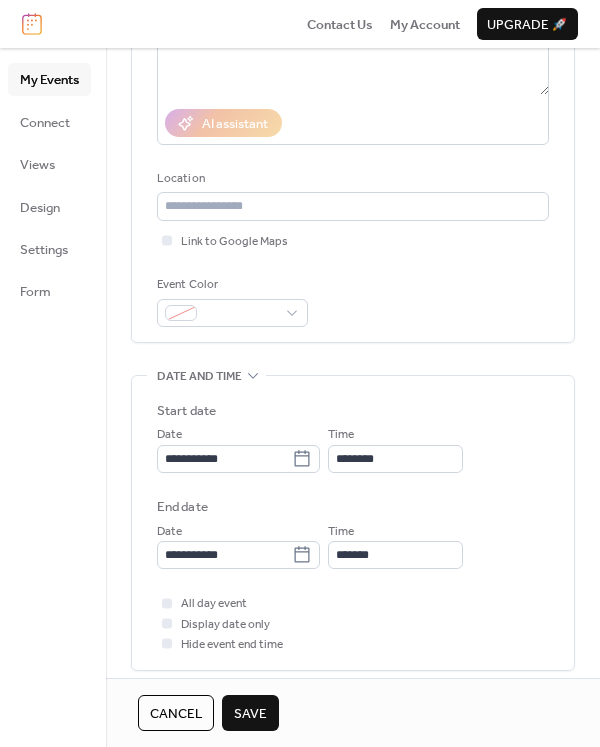 scroll, scrollTop: 337, scrollLeft: 0, axis: vertical 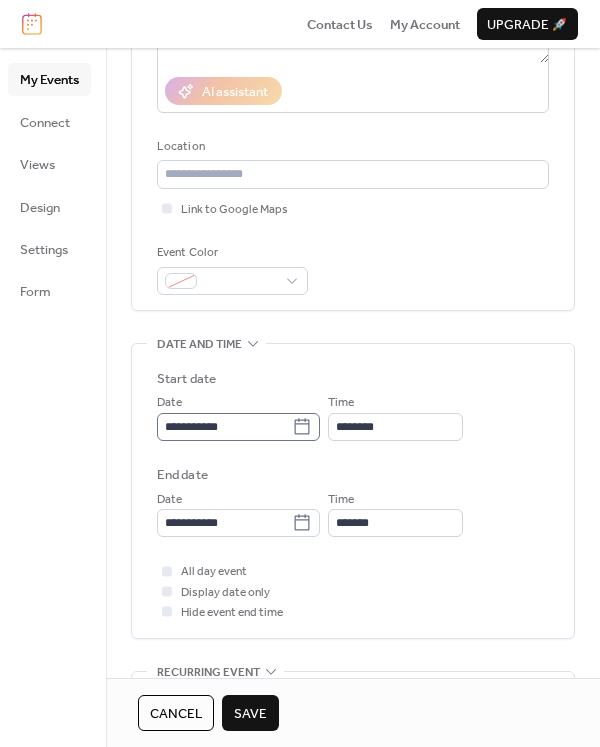 click 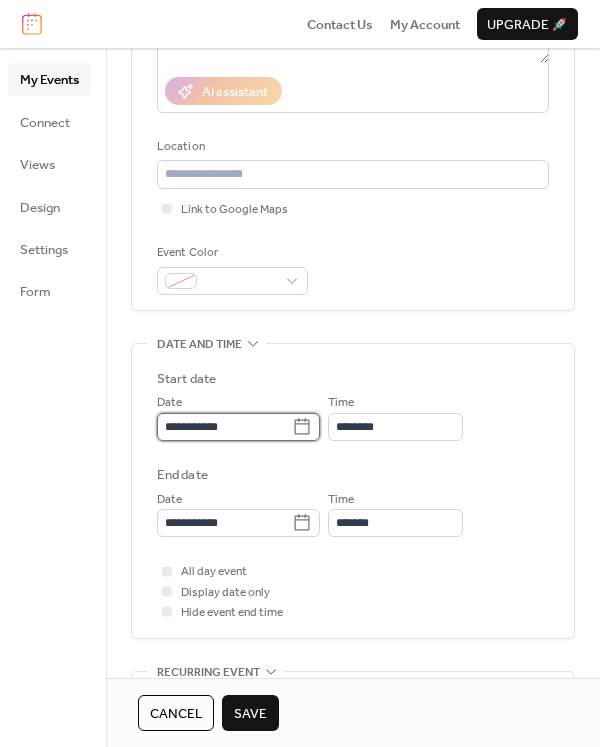 click on "**********" at bounding box center (224, 427) 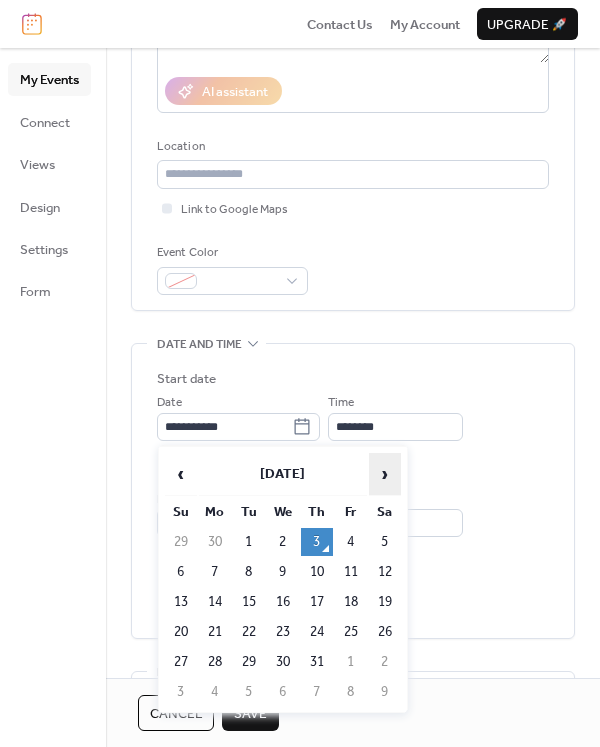 click on "›" at bounding box center [385, 474] 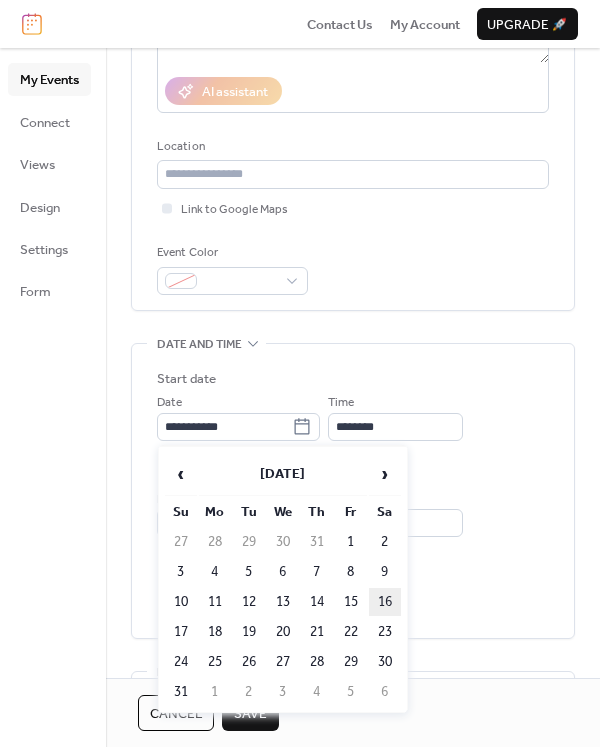 click on "16" at bounding box center (385, 602) 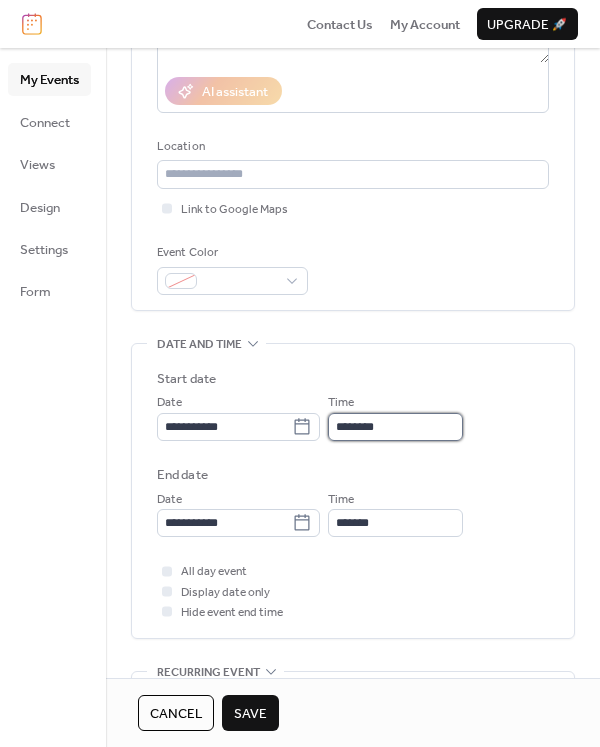 click on "********" at bounding box center (395, 427) 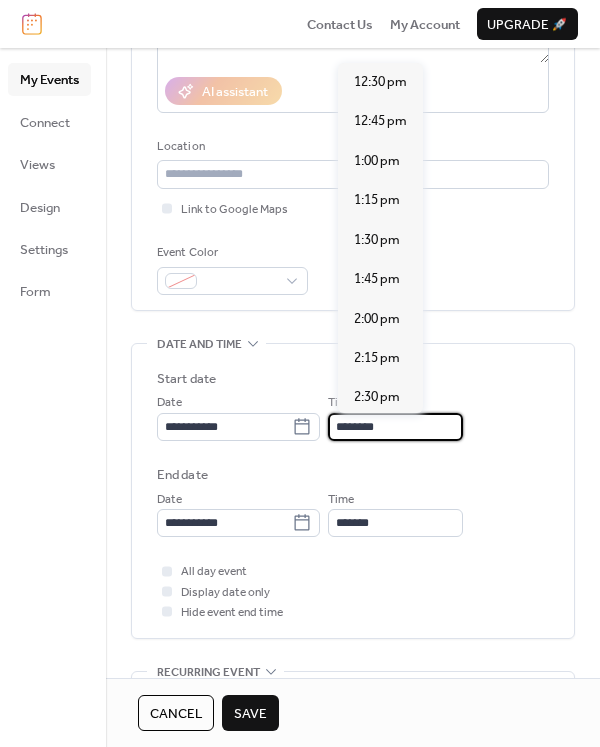 scroll, scrollTop: 1971, scrollLeft: 0, axis: vertical 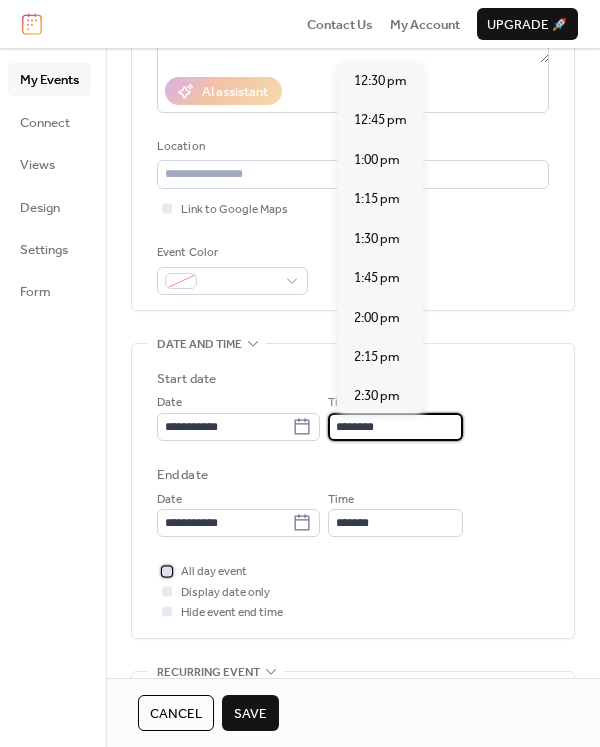 click at bounding box center (167, 571) 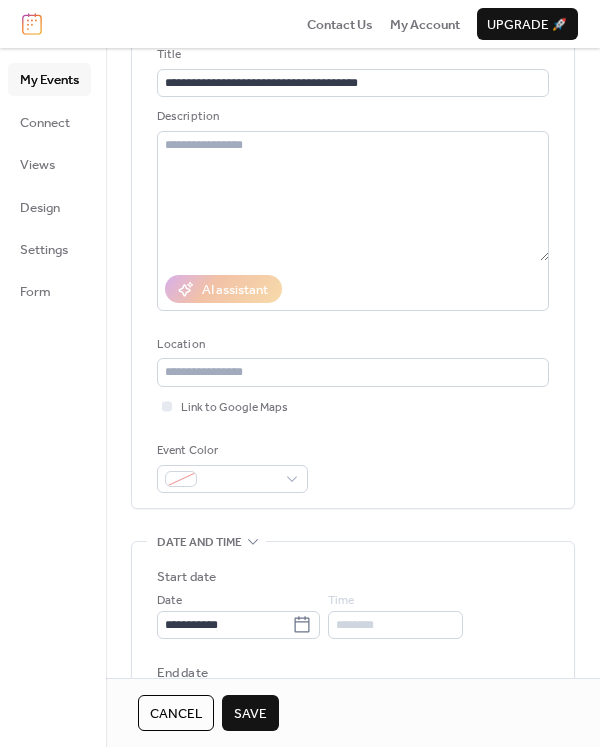 scroll, scrollTop: 105, scrollLeft: 0, axis: vertical 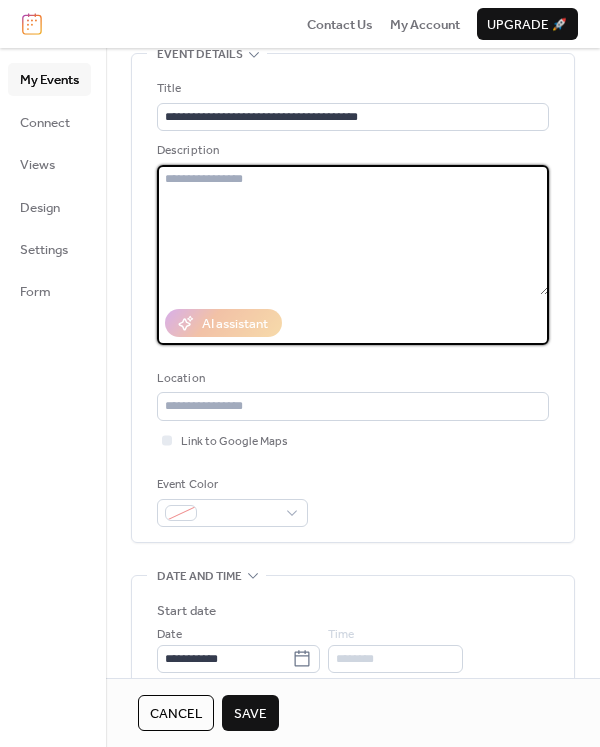 click at bounding box center (353, 230) 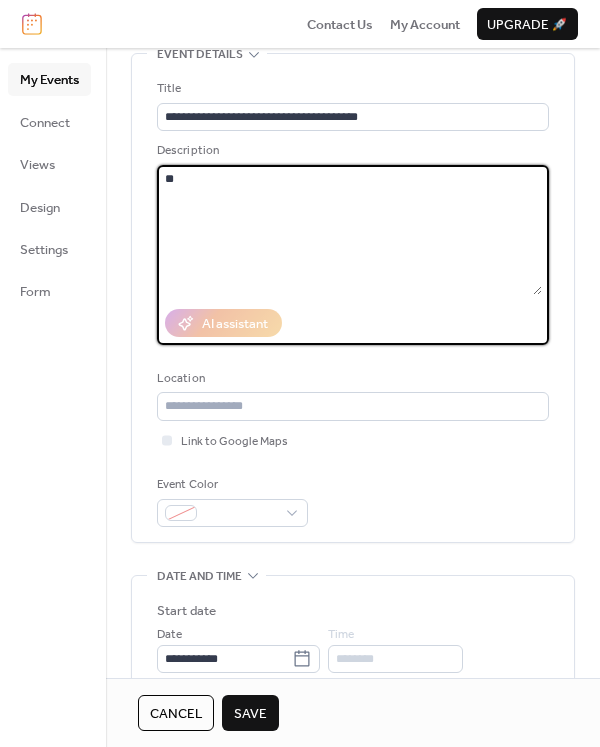 type on "*" 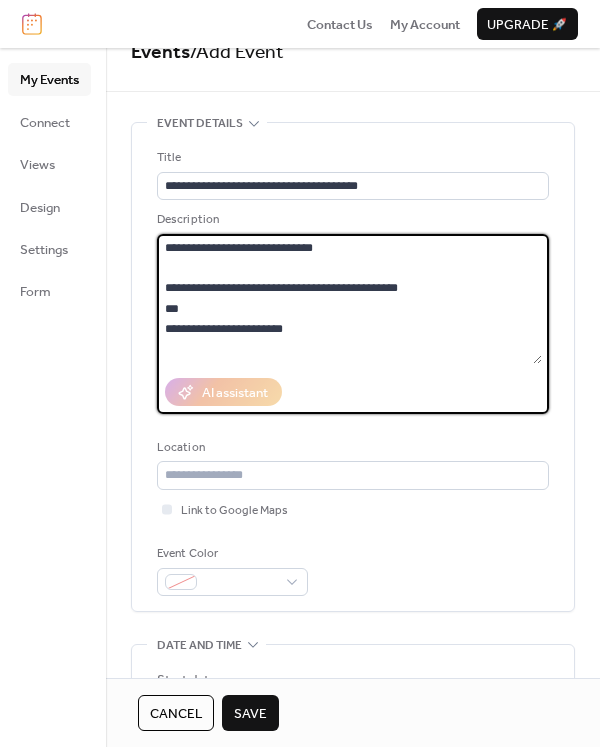 scroll, scrollTop: 58, scrollLeft: 0, axis: vertical 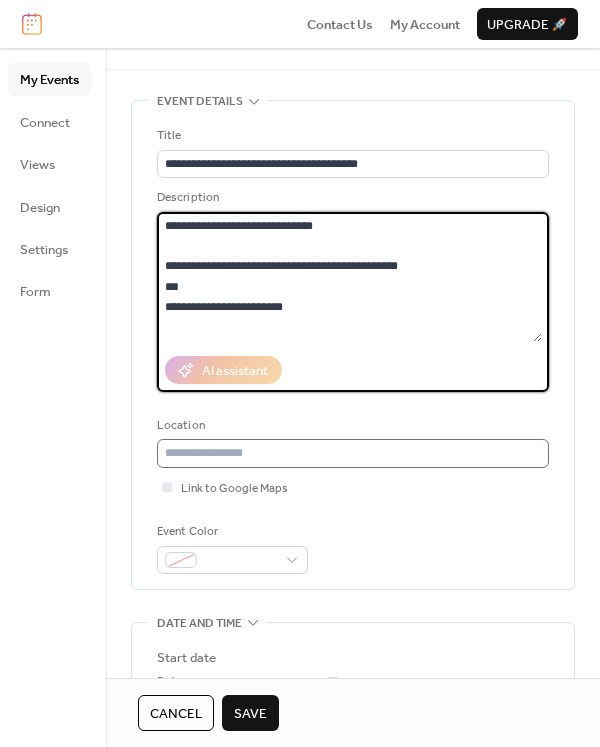 type on "**********" 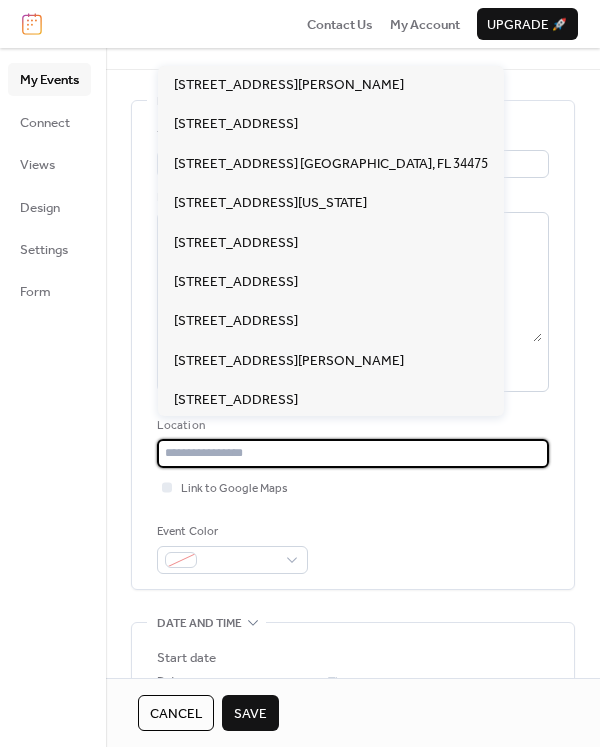 click at bounding box center (353, 453) 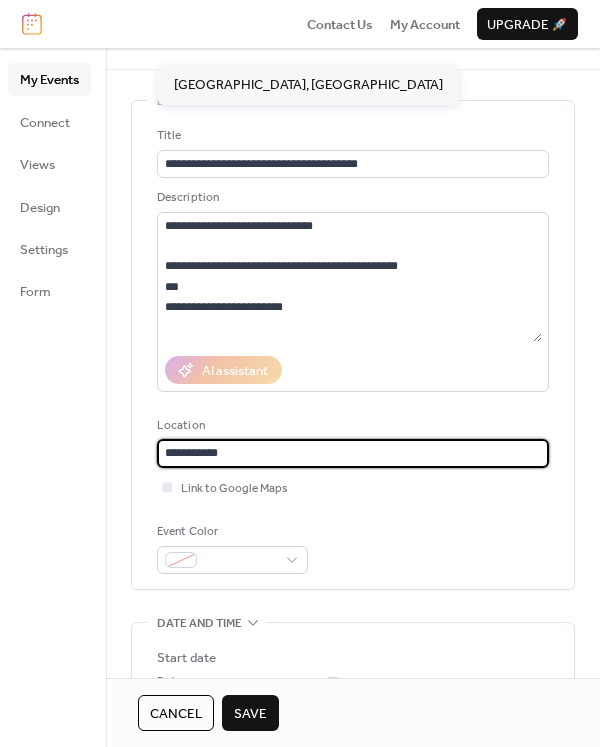 type on "**********" 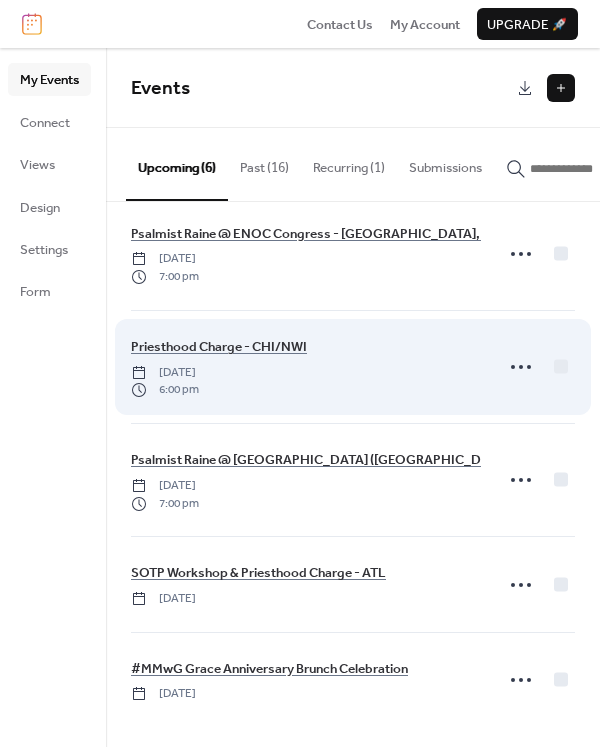 scroll, scrollTop: 125, scrollLeft: 0, axis: vertical 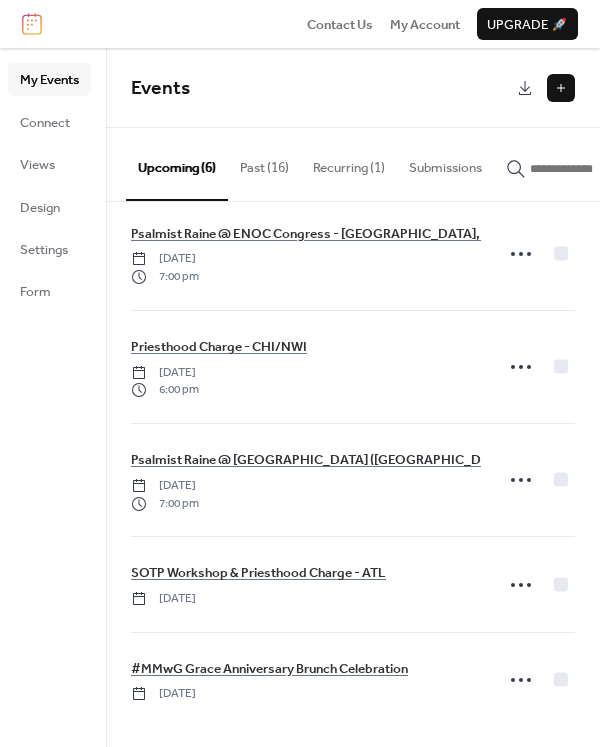 click at bounding box center [561, 88] 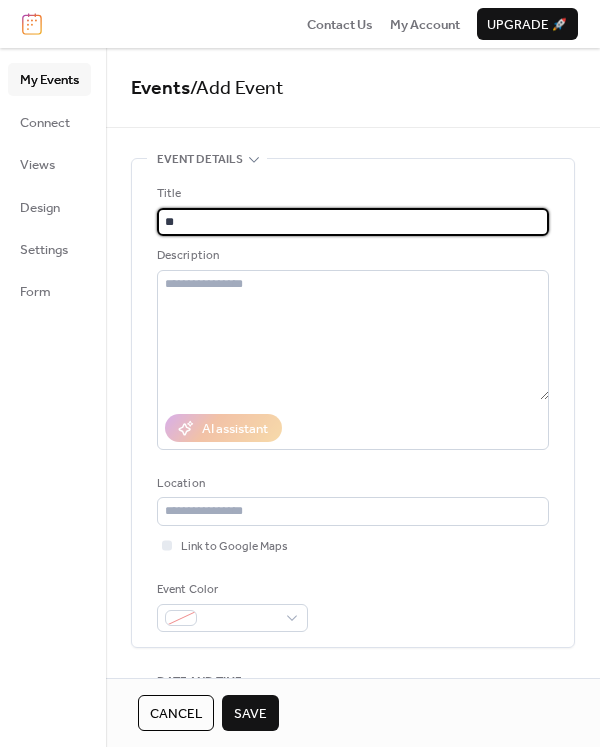 type on "*" 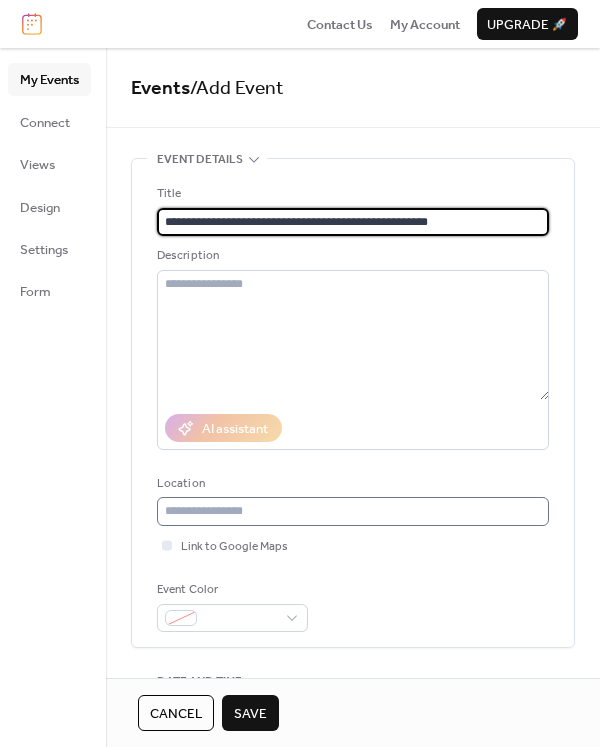 type on "**********" 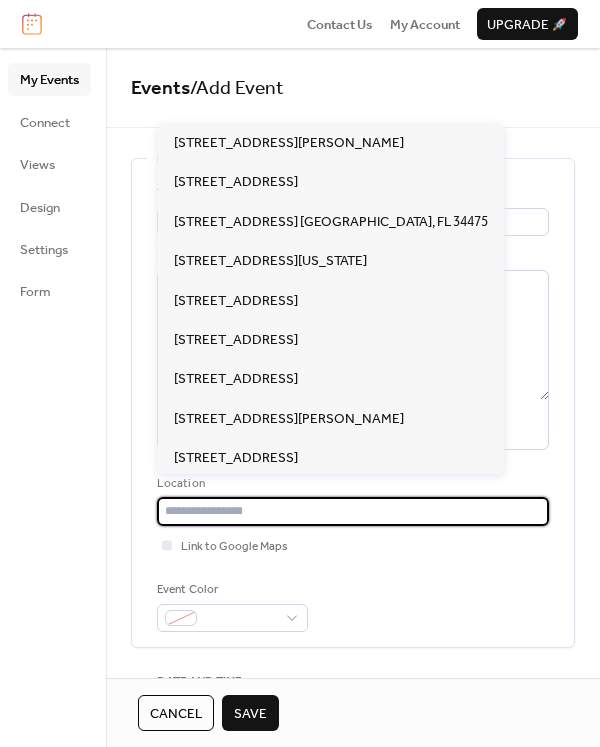 click at bounding box center [353, 511] 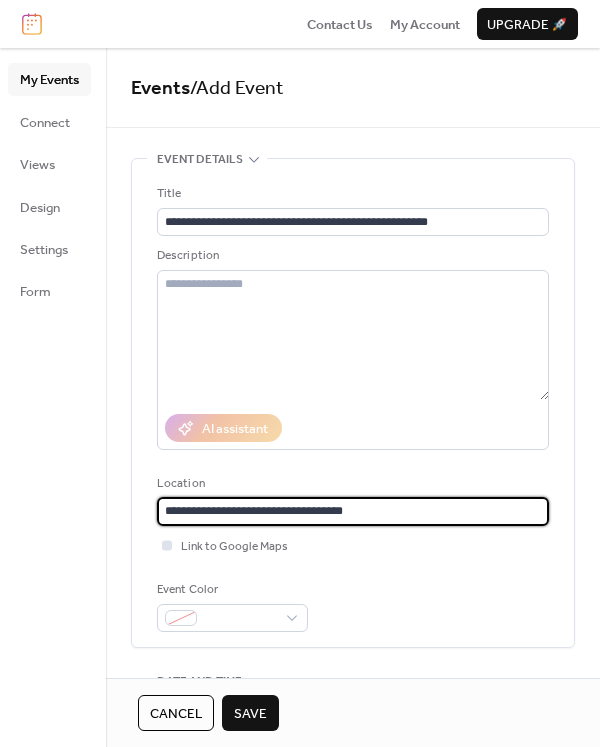 type on "**********" 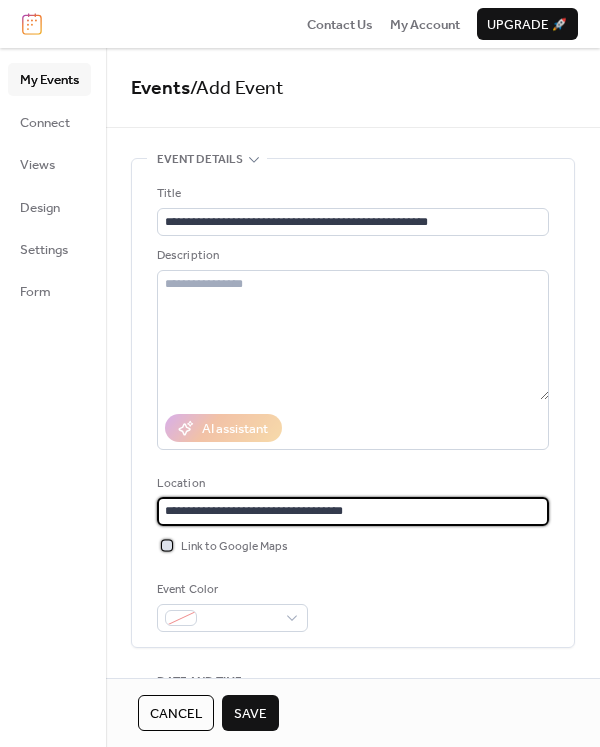 click at bounding box center [167, 545] 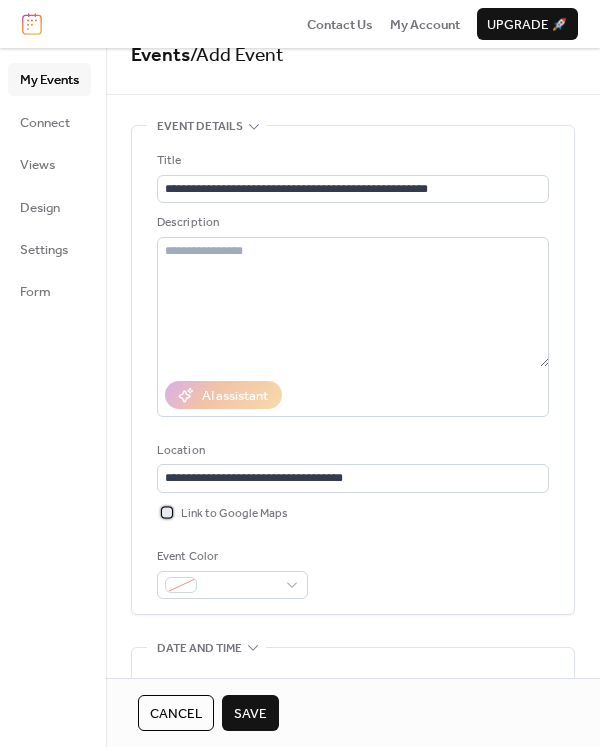 scroll, scrollTop: 40, scrollLeft: 0, axis: vertical 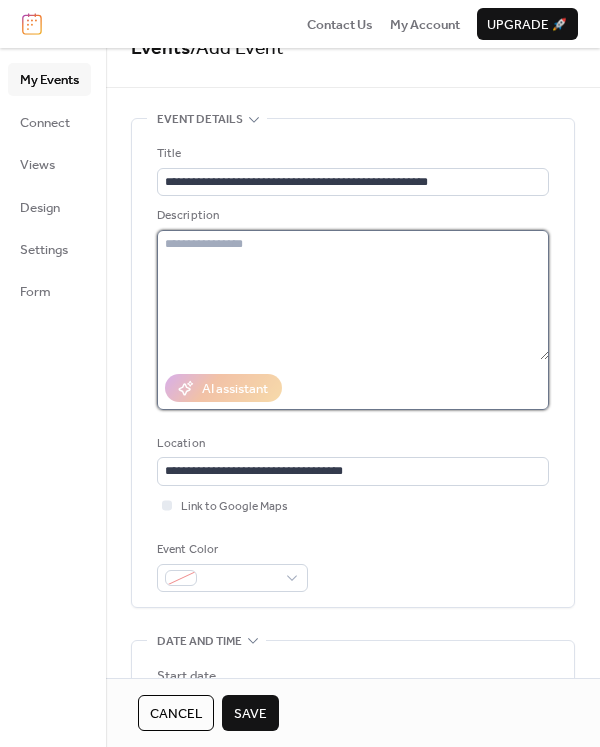 click at bounding box center [353, 295] 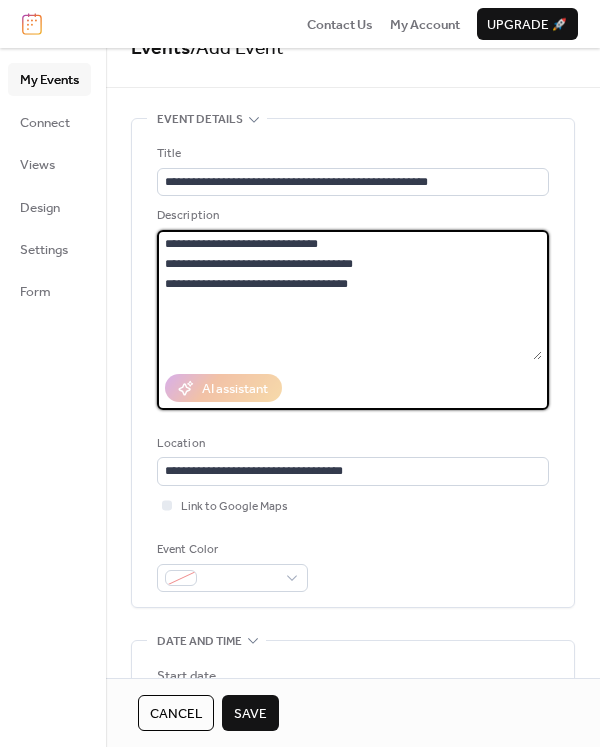 click on "**********" at bounding box center [349, 295] 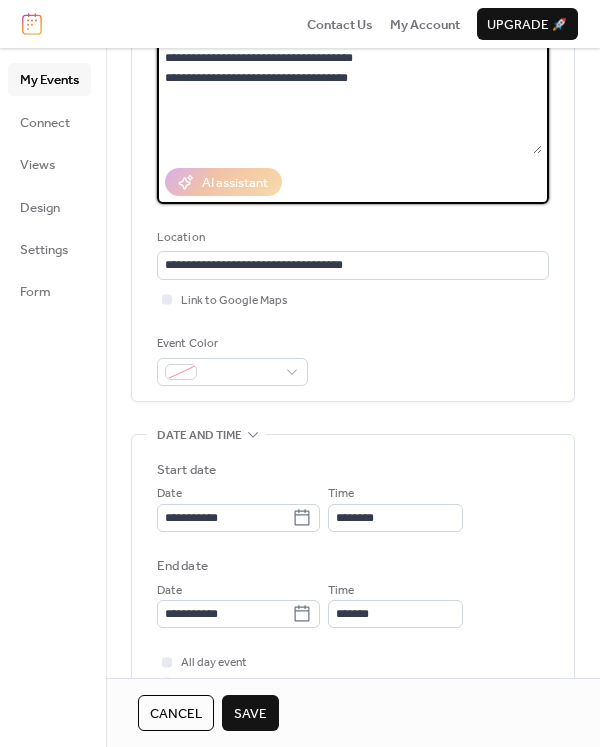 scroll, scrollTop: 284, scrollLeft: 0, axis: vertical 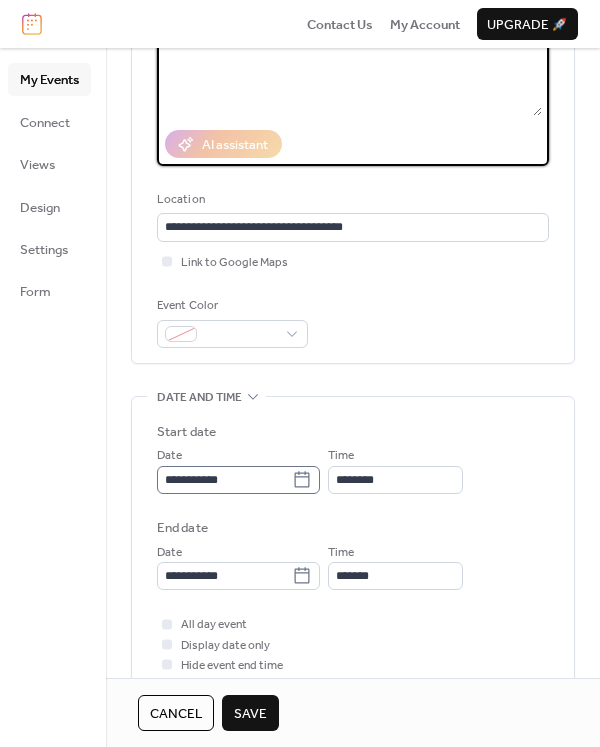 type on "**********" 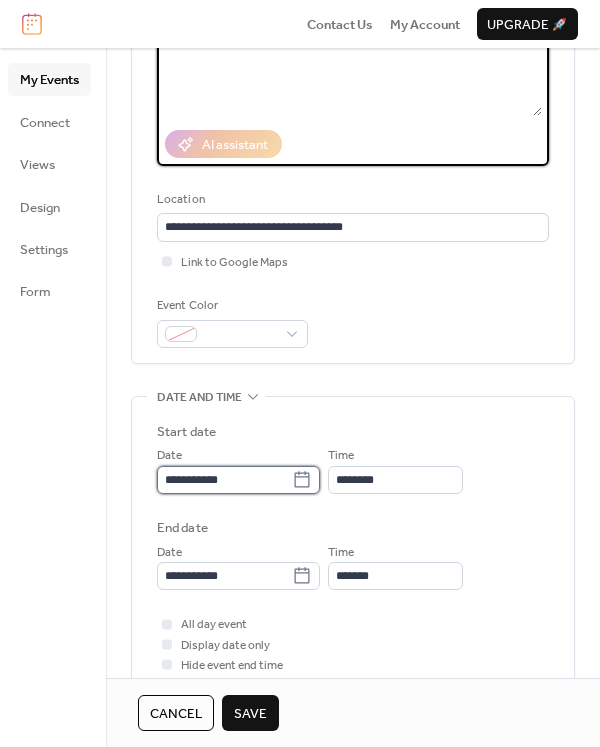 click on "**********" at bounding box center [224, 480] 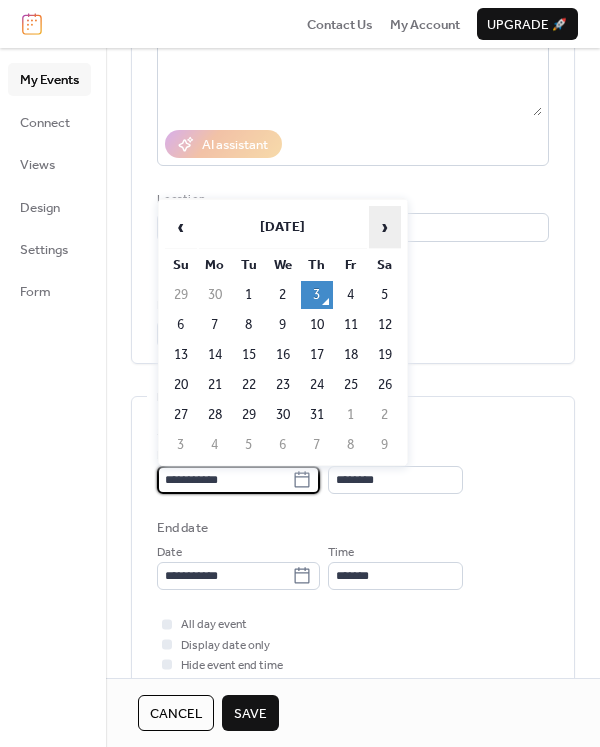 click on "›" at bounding box center [385, 227] 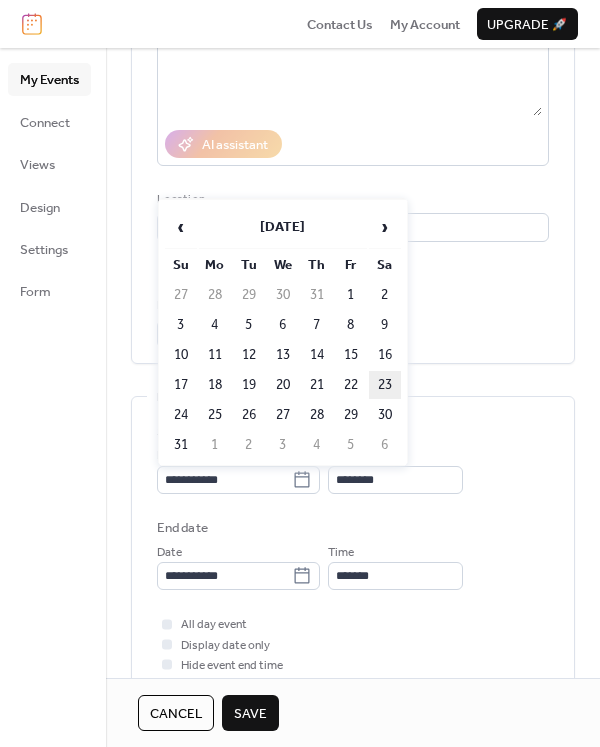 click on "23" at bounding box center [385, 385] 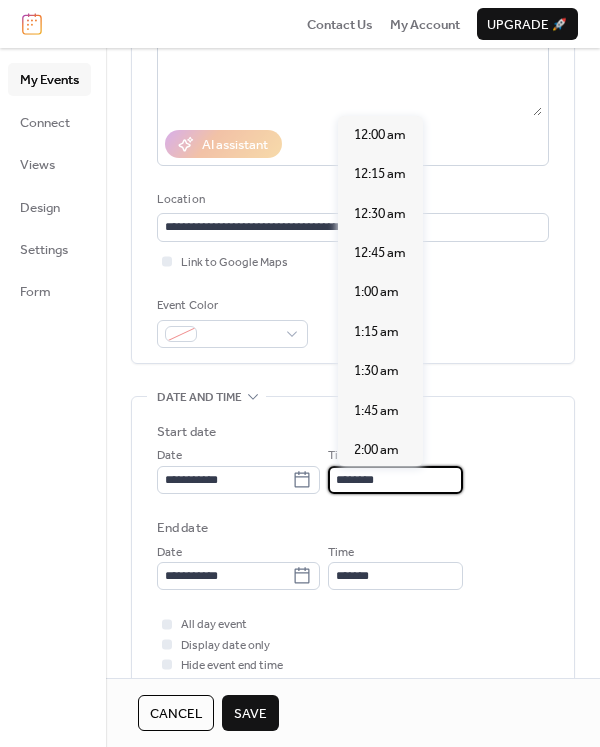 click on "********" at bounding box center (395, 480) 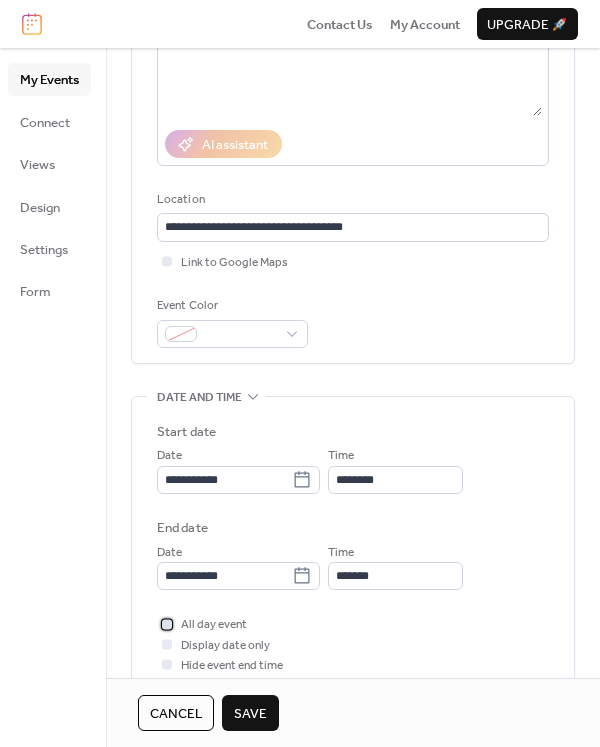 click at bounding box center (167, 624) 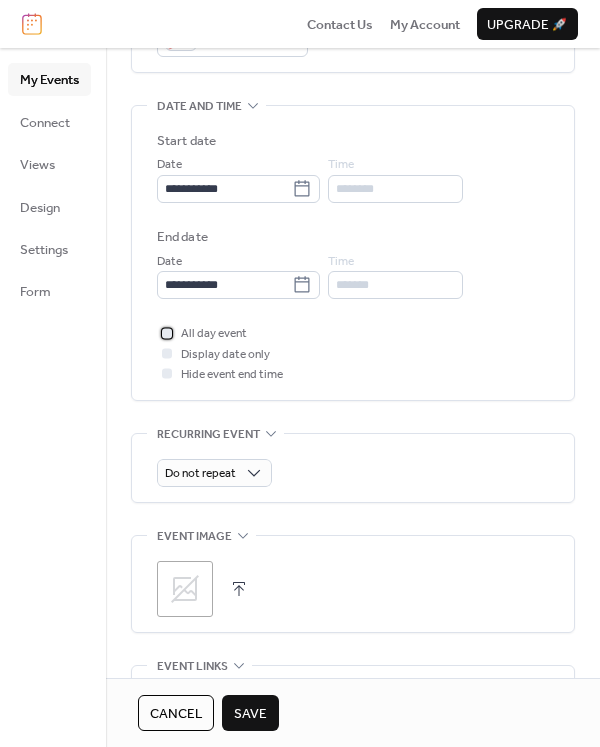 scroll, scrollTop: 577, scrollLeft: 0, axis: vertical 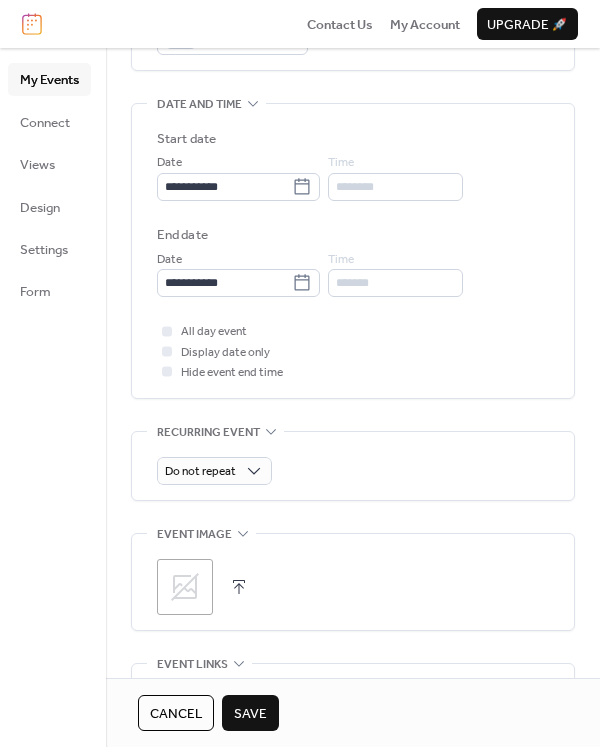 click on "Save" at bounding box center [250, 714] 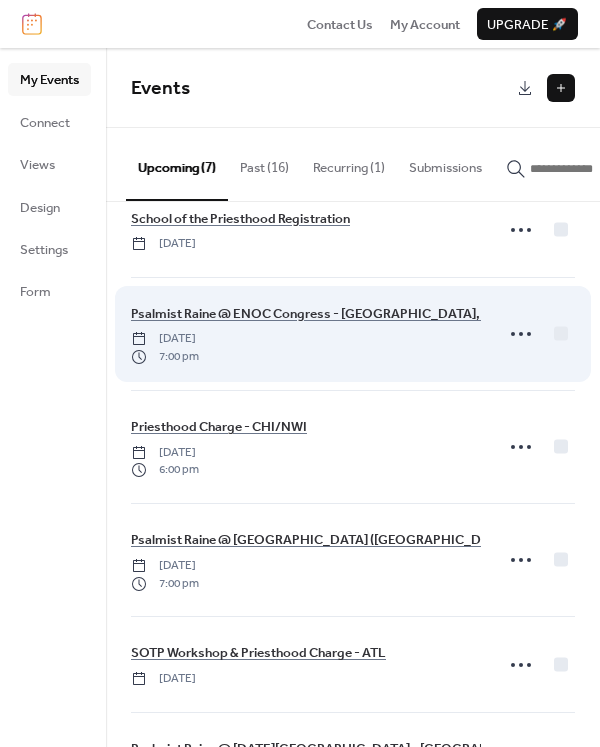 scroll, scrollTop: 0, scrollLeft: 0, axis: both 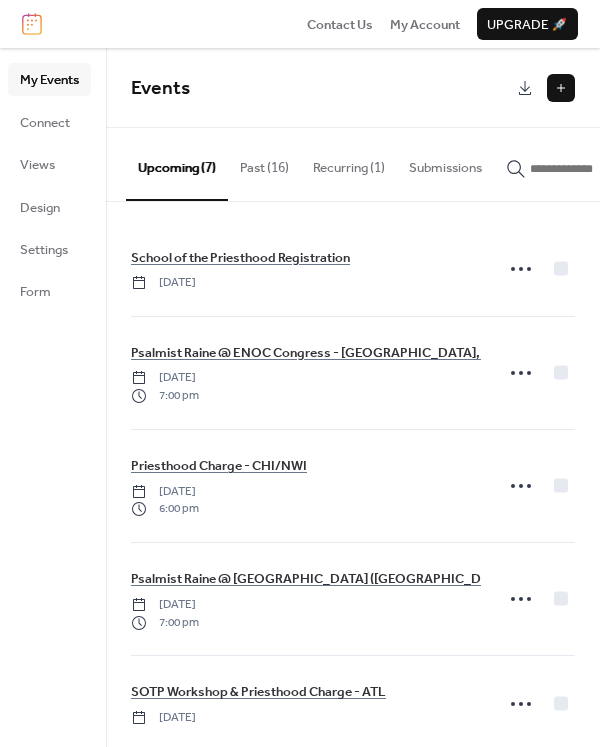 click at bounding box center [561, 88] 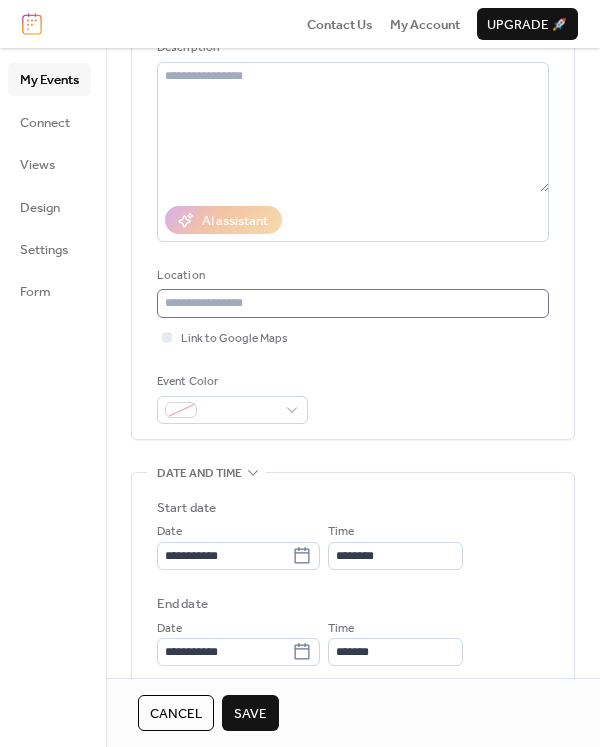 scroll, scrollTop: 212, scrollLeft: 0, axis: vertical 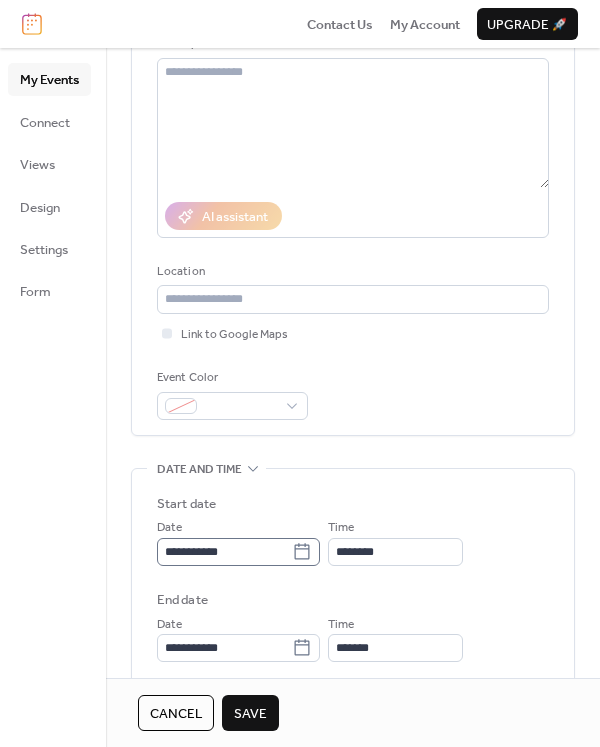 type on "**********" 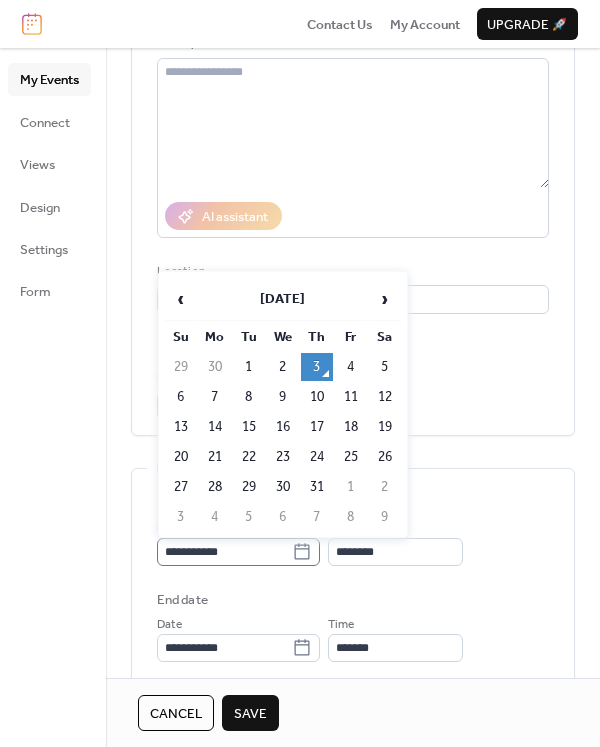 click 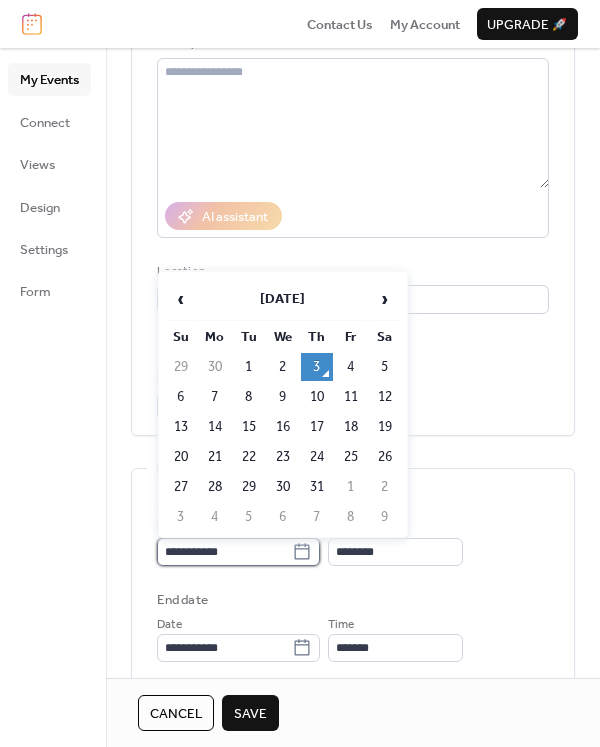 click on "**********" at bounding box center [224, 552] 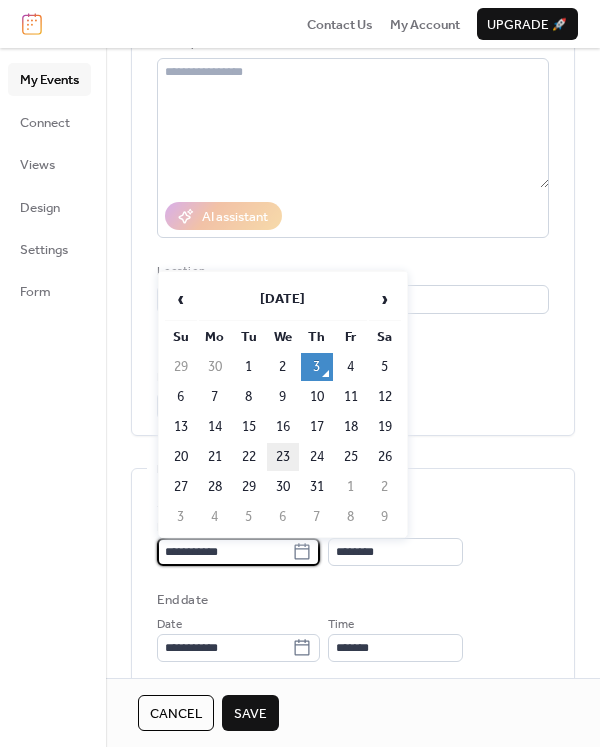 click on "23" at bounding box center (283, 457) 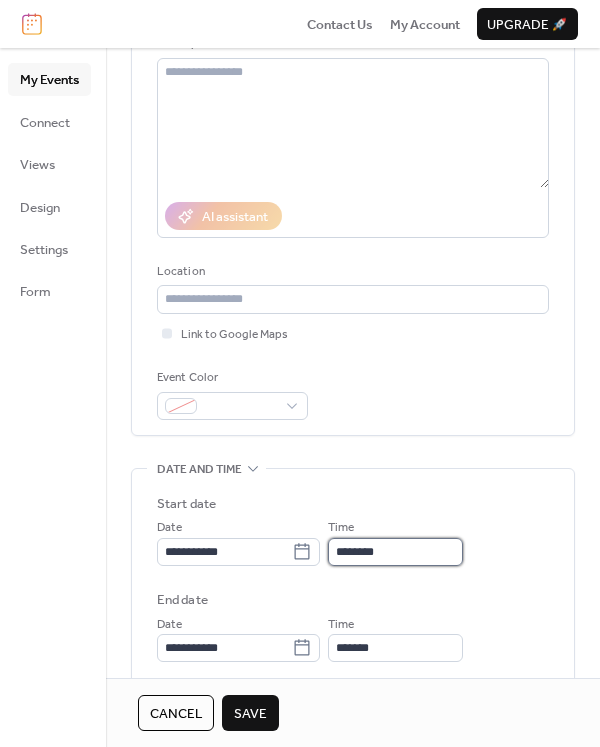 click on "********" at bounding box center [395, 552] 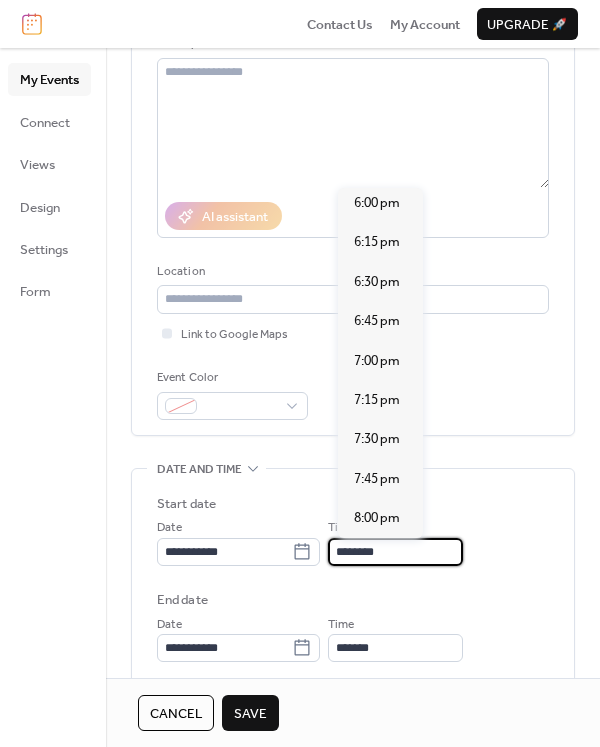 scroll, scrollTop: 2849, scrollLeft: 0, axis: vertical 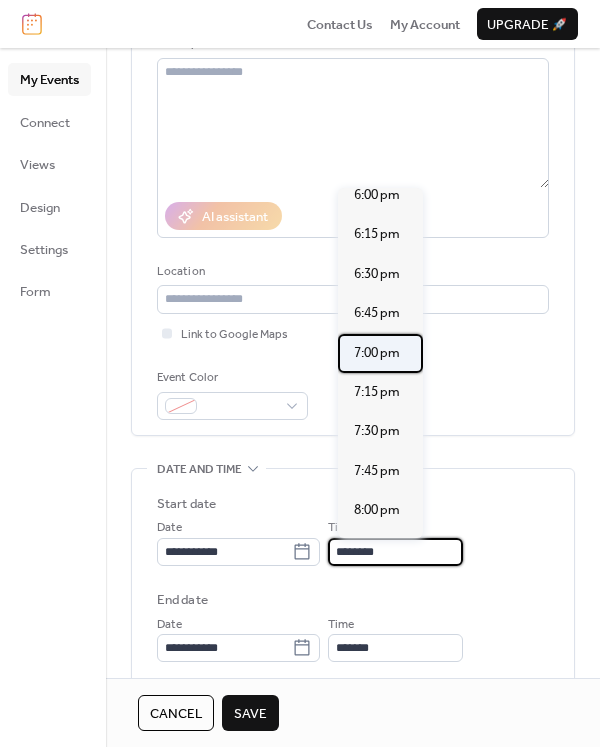 click on "7:00 pm" at bounding box center [377, 353] 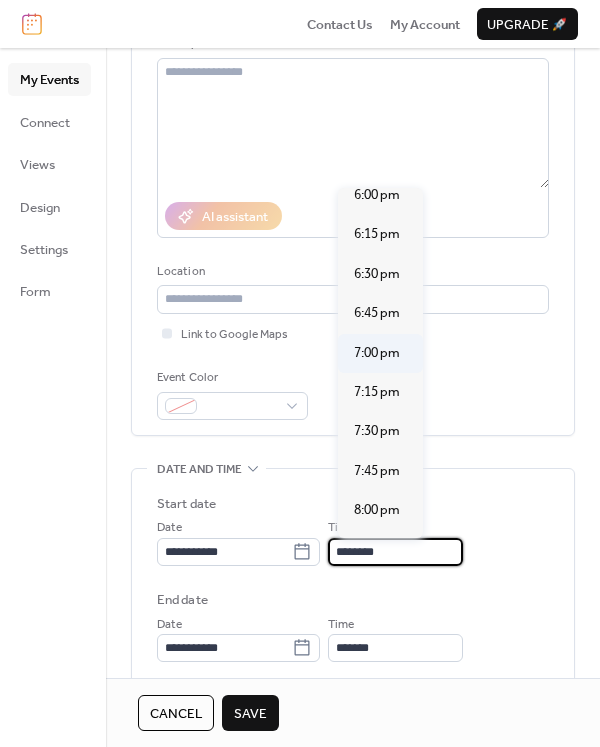 type on "*******" 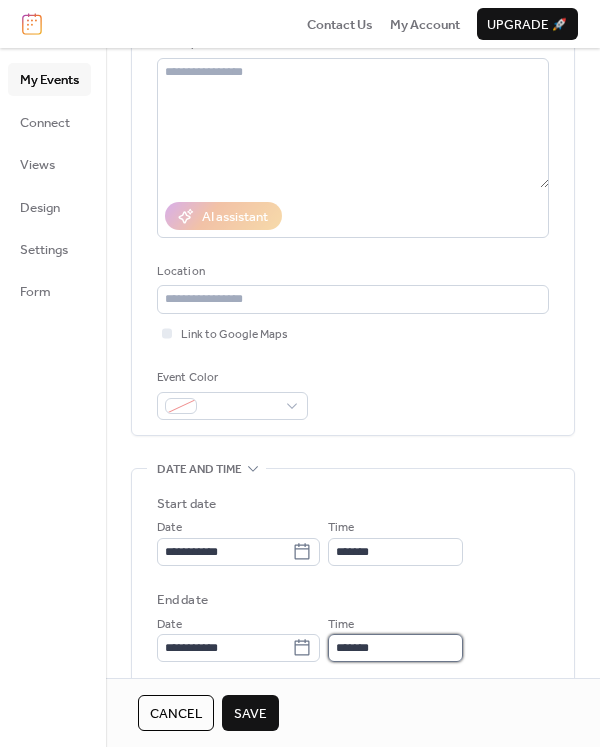 click on "*******" at bounding box center (395, 648) 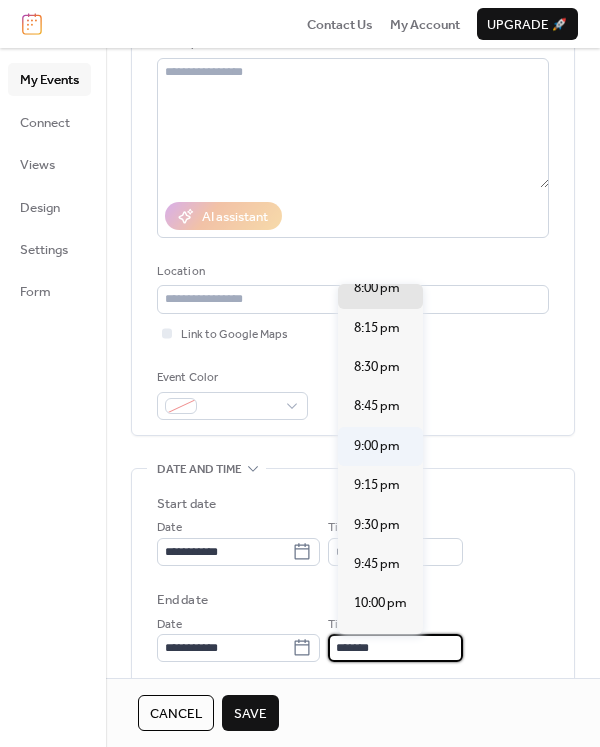 scroll, scrollTop: 153, scrollLeft: 0, axis: vertical 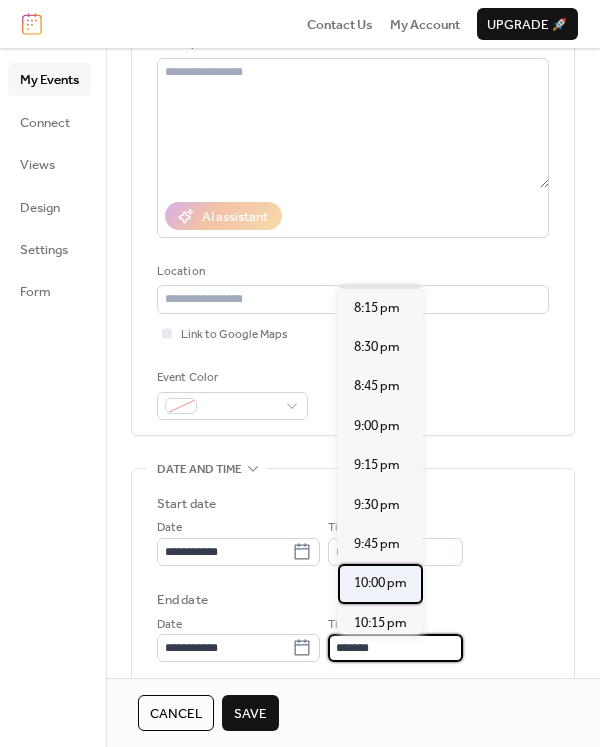 click on "10:00 pm" at bounding box center (380, 583) 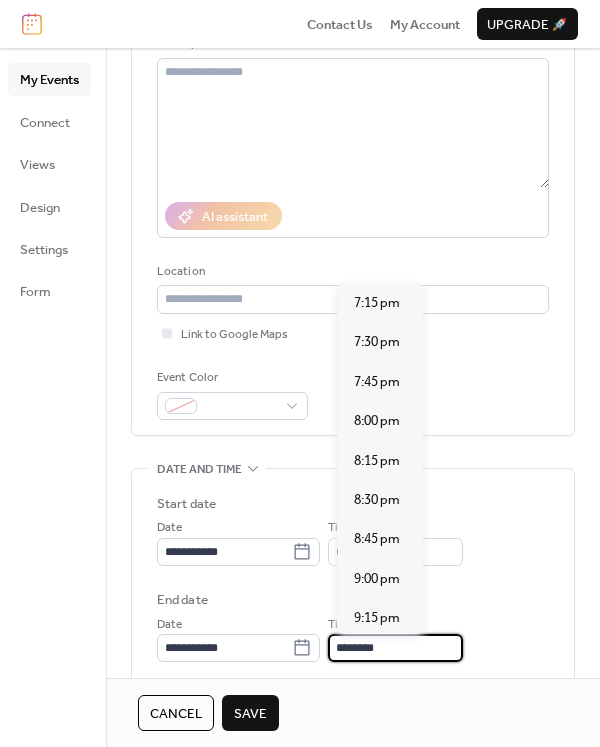 click on "********" at bounding box center [395, 648] 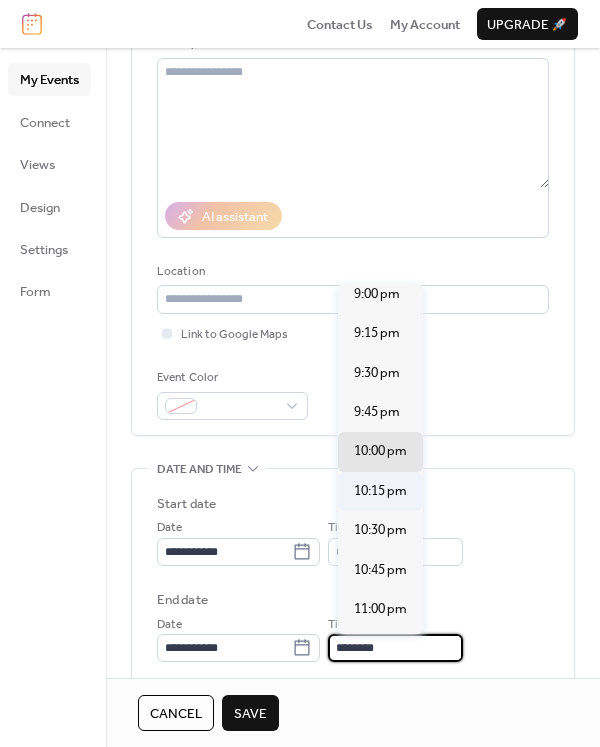 scroll, scrollTop: 279, scrollLeft: 0, axis: vertical 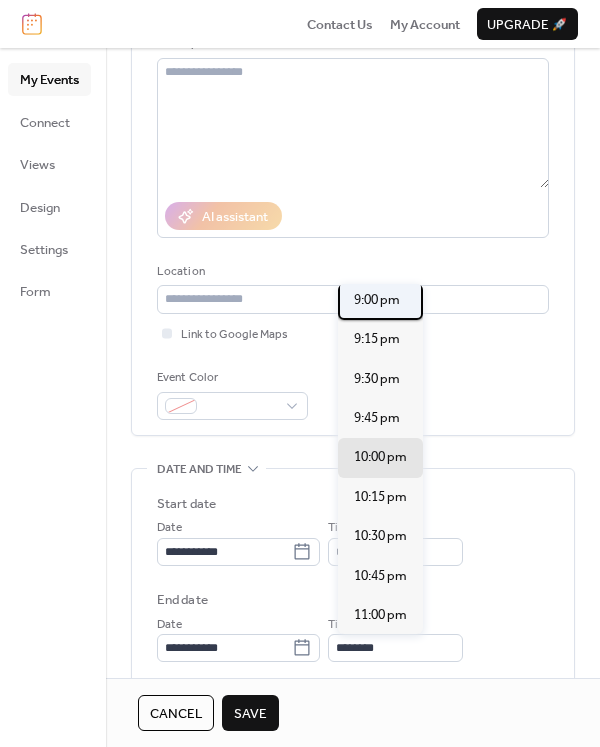 click on "9:00 pm" at bounding box center (377, 300) 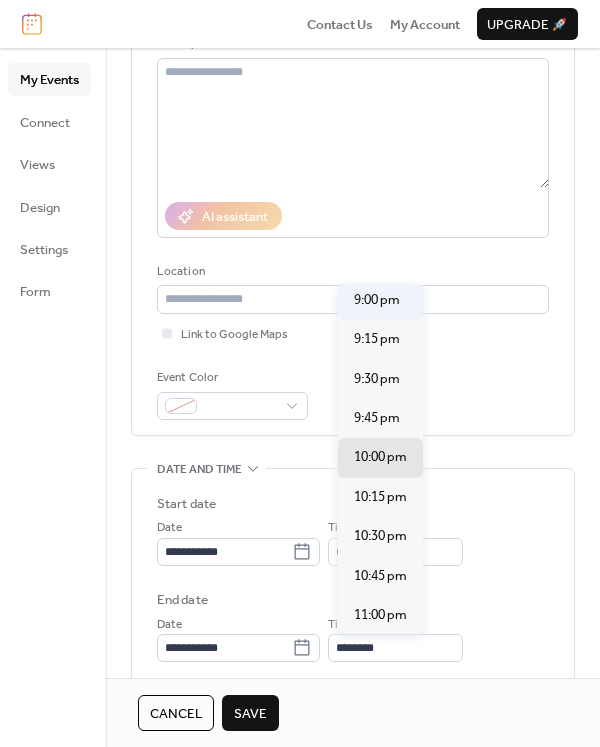 type on "*******" 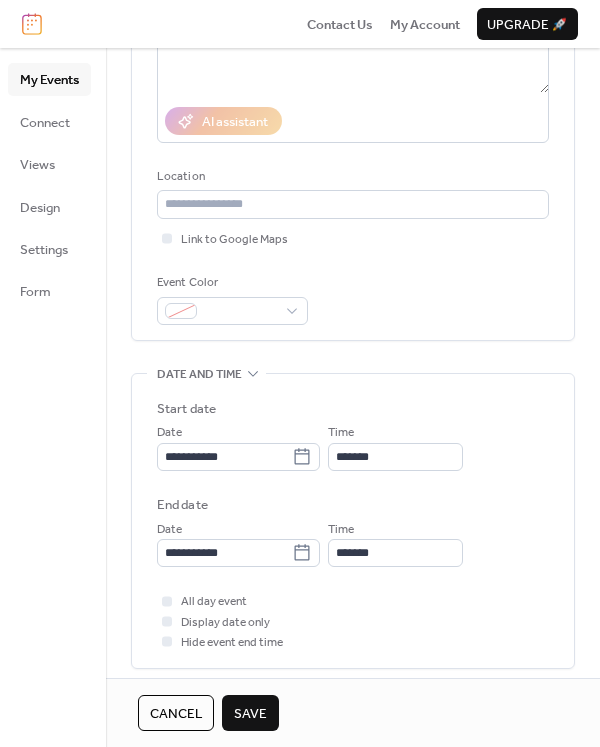 scroll, scrollTop: 283, scrollLeft: 0, axis: vertical 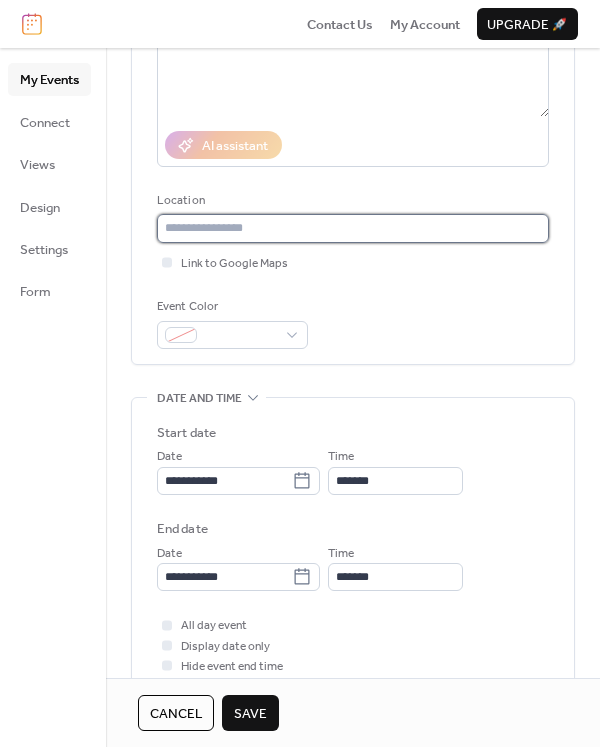 click at bounding box center (353, 228) 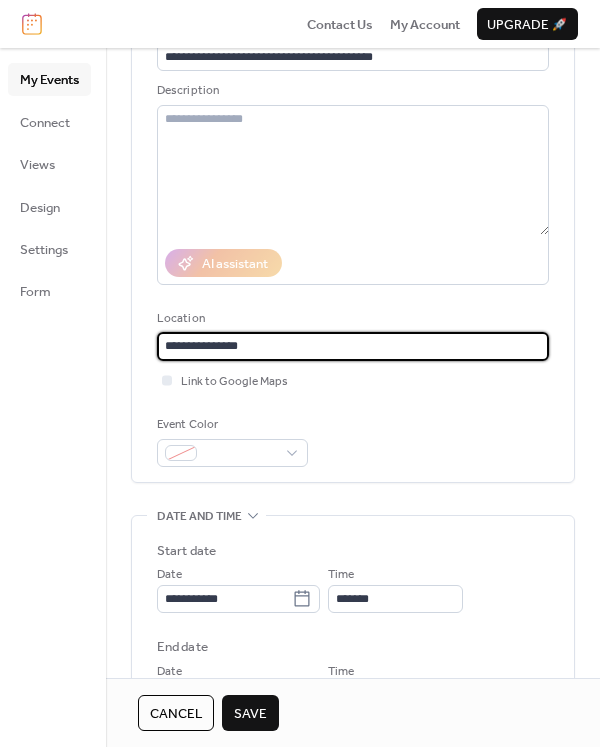 scroll, scrollTop: 0, scrollLeft: 0, axis: both 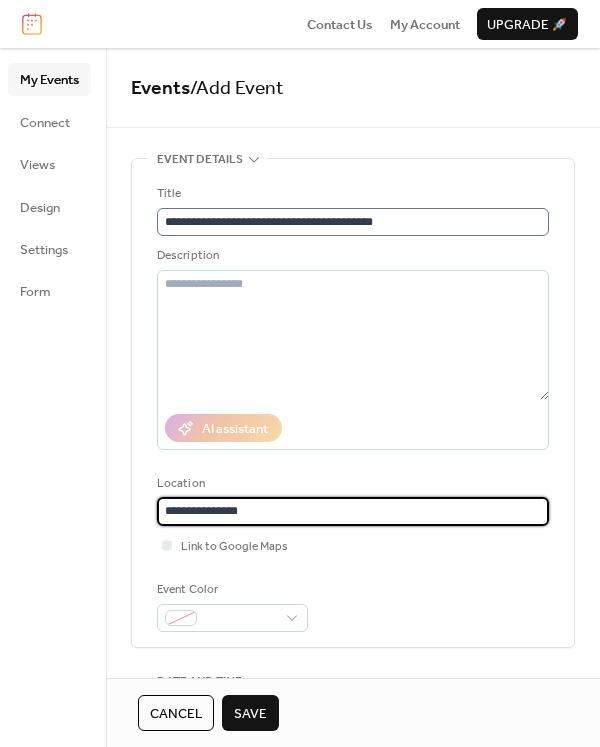 type on "**********" 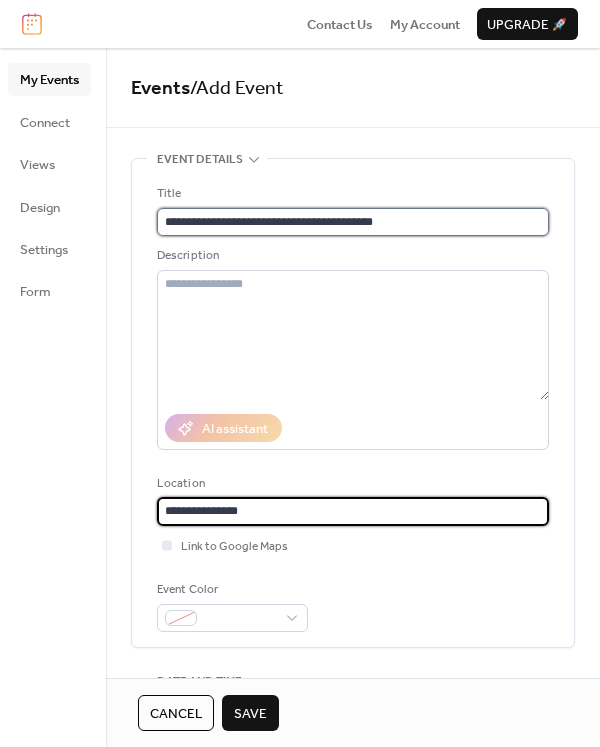 click on "**********" at bounding box center (353, 222) 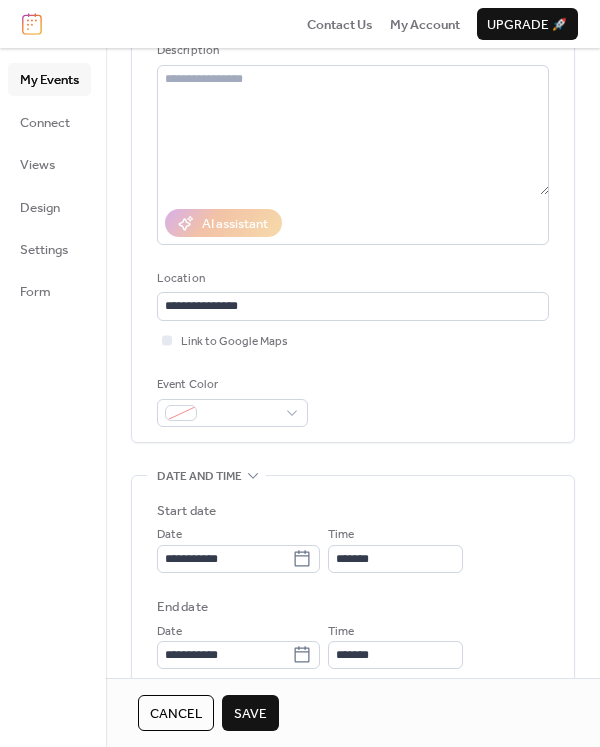 scroll, scrollTop: 218, scrollLeft: 0, axis: vertical 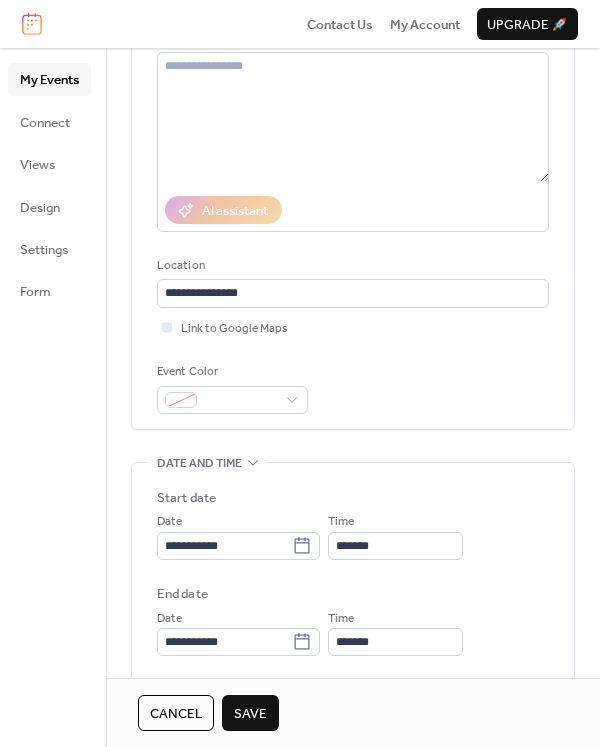 type on "**********" 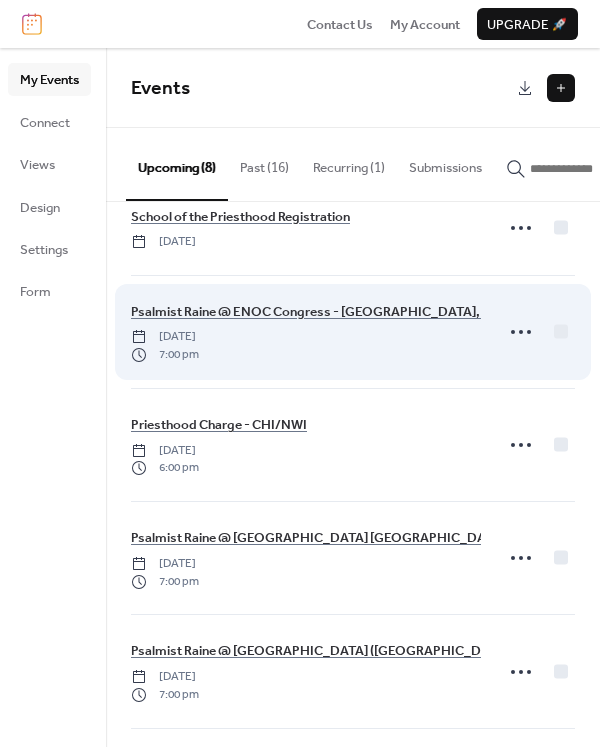 scroll, scrollTop: 0, scrollLeft: 0, axis: both 